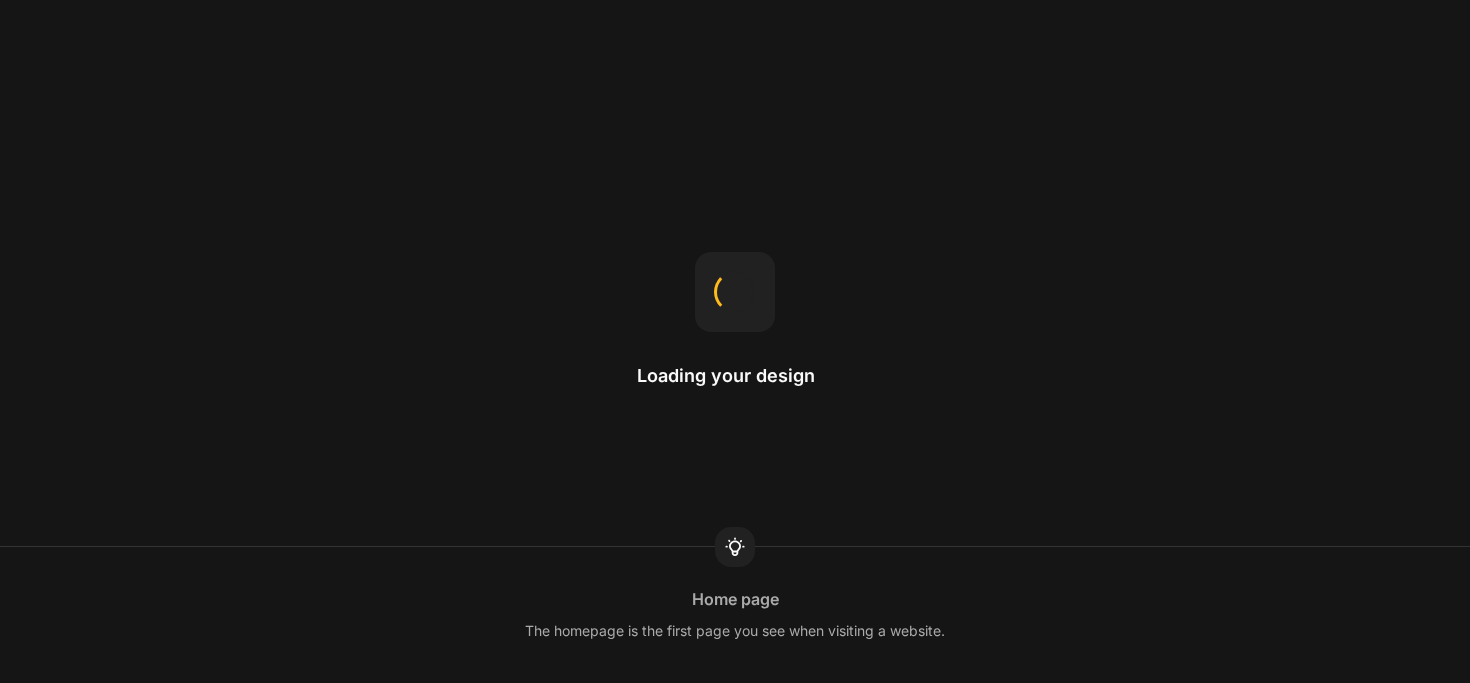 scroll, scrollTop: 0, scrollLeft: 0, axis: both 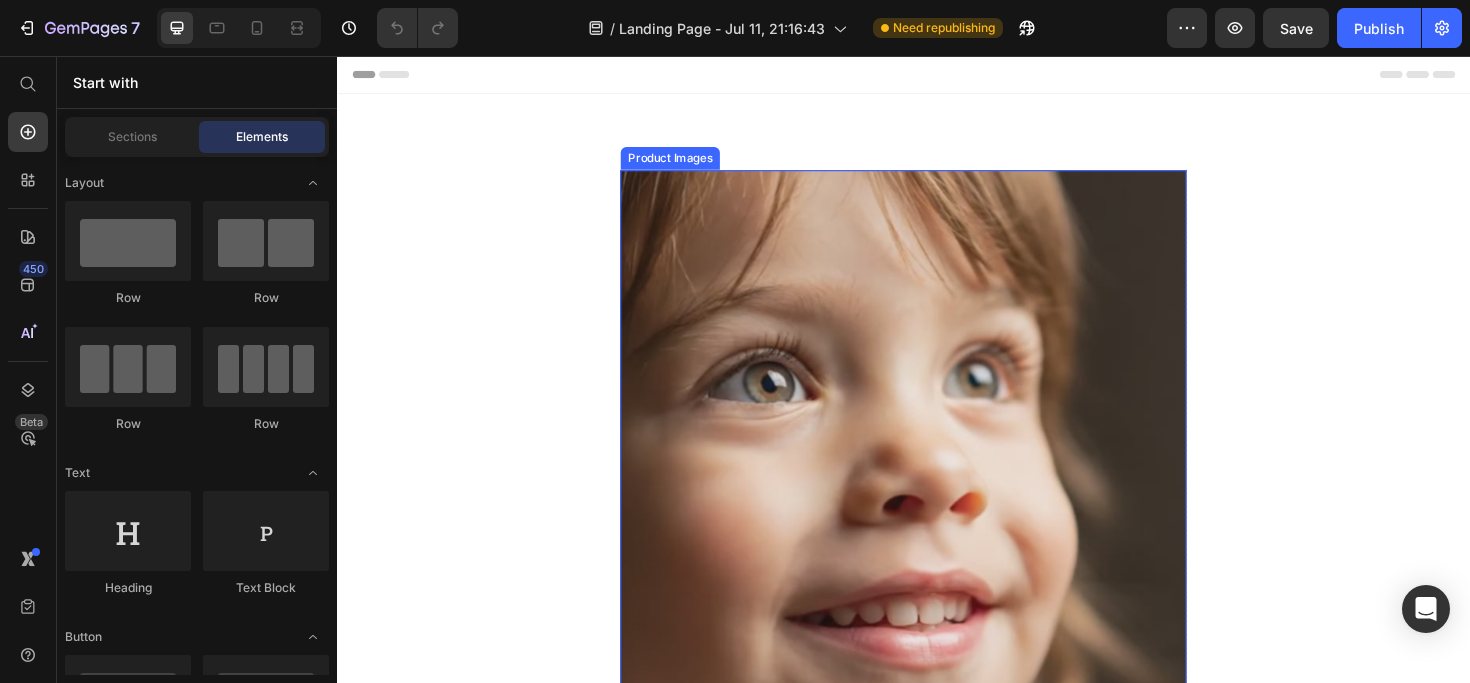 click at bounding box center (937, 477) 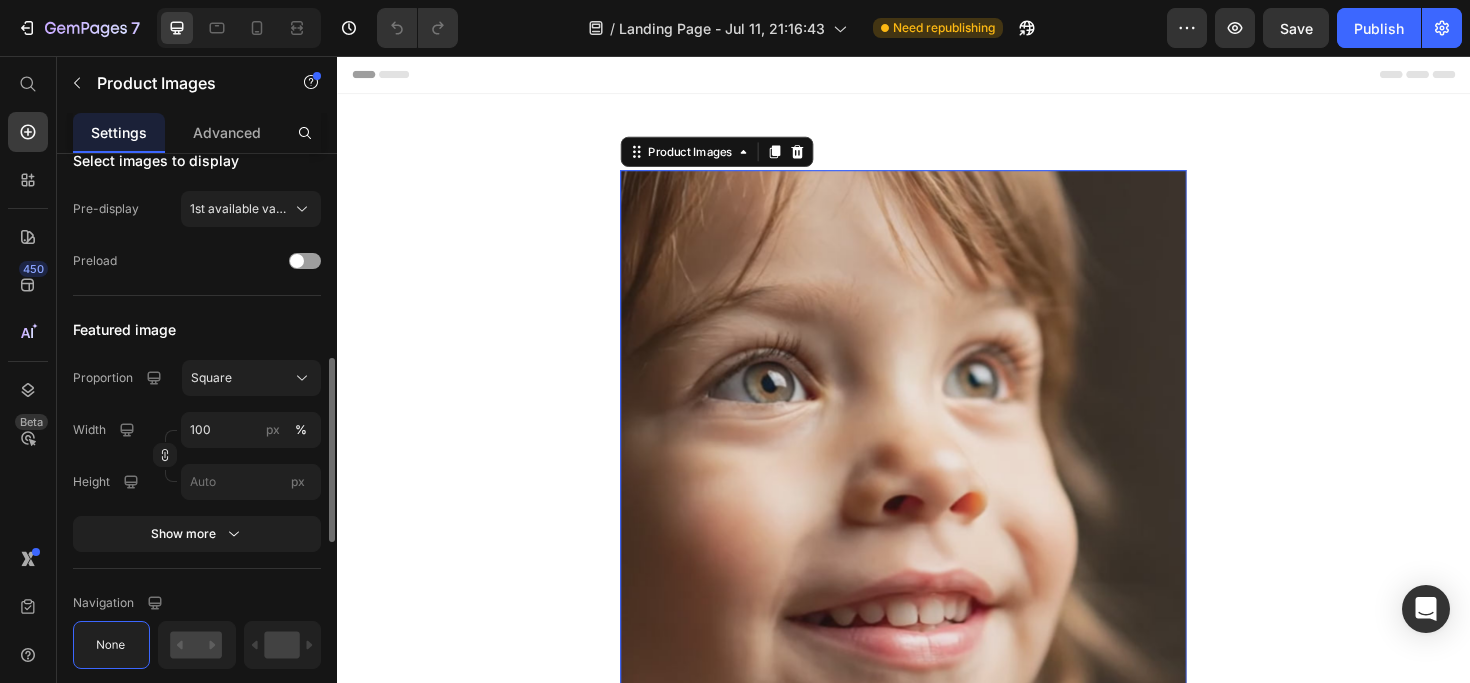 scroll, scrollTop: 588, scrollLeft: 0, axis: vertical 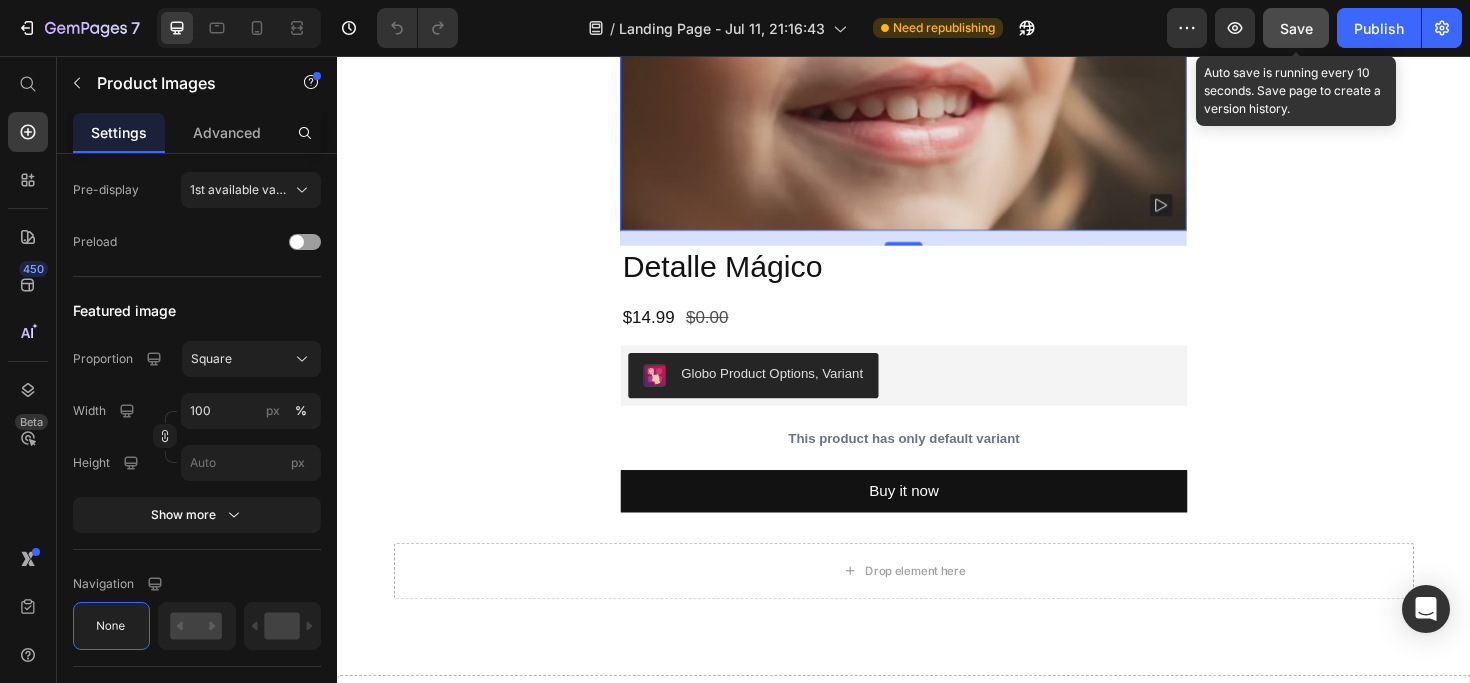 click on "Save" 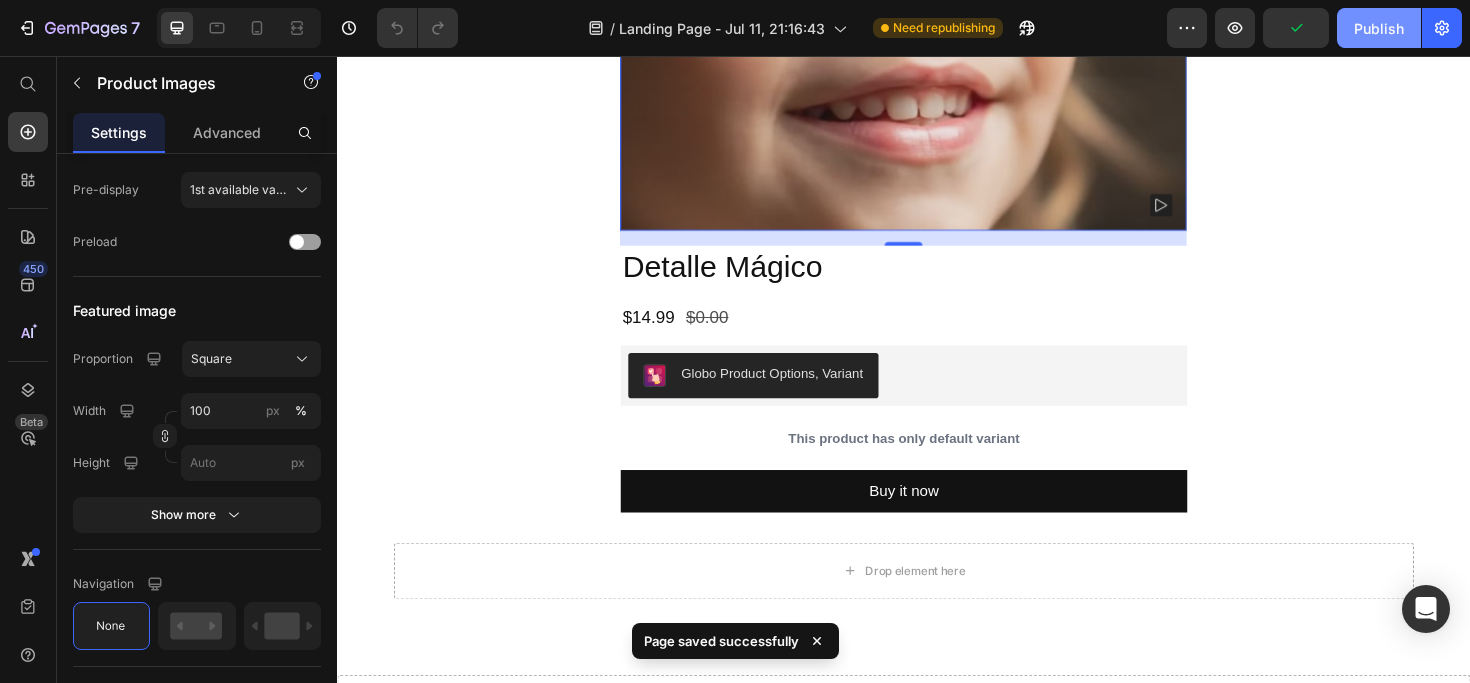 click on "Publish" at bounding box center (1379, 28) 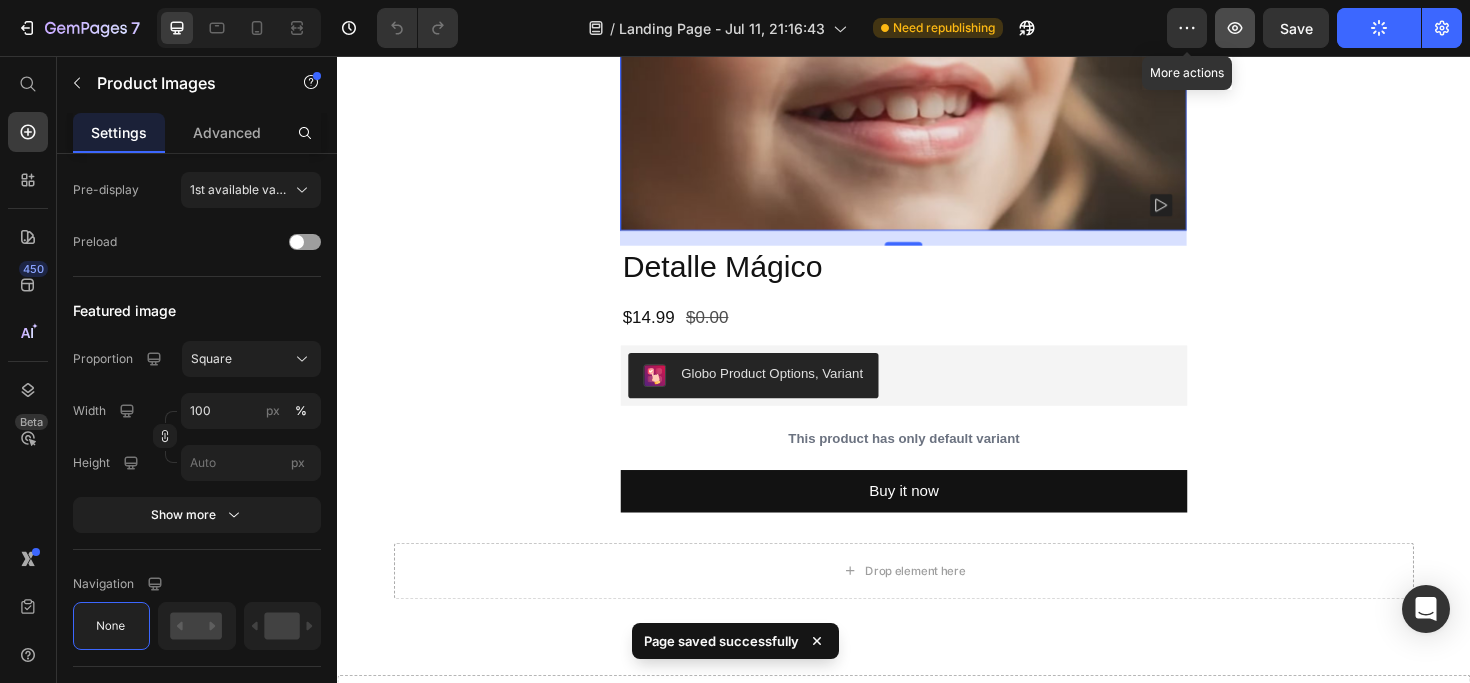 click 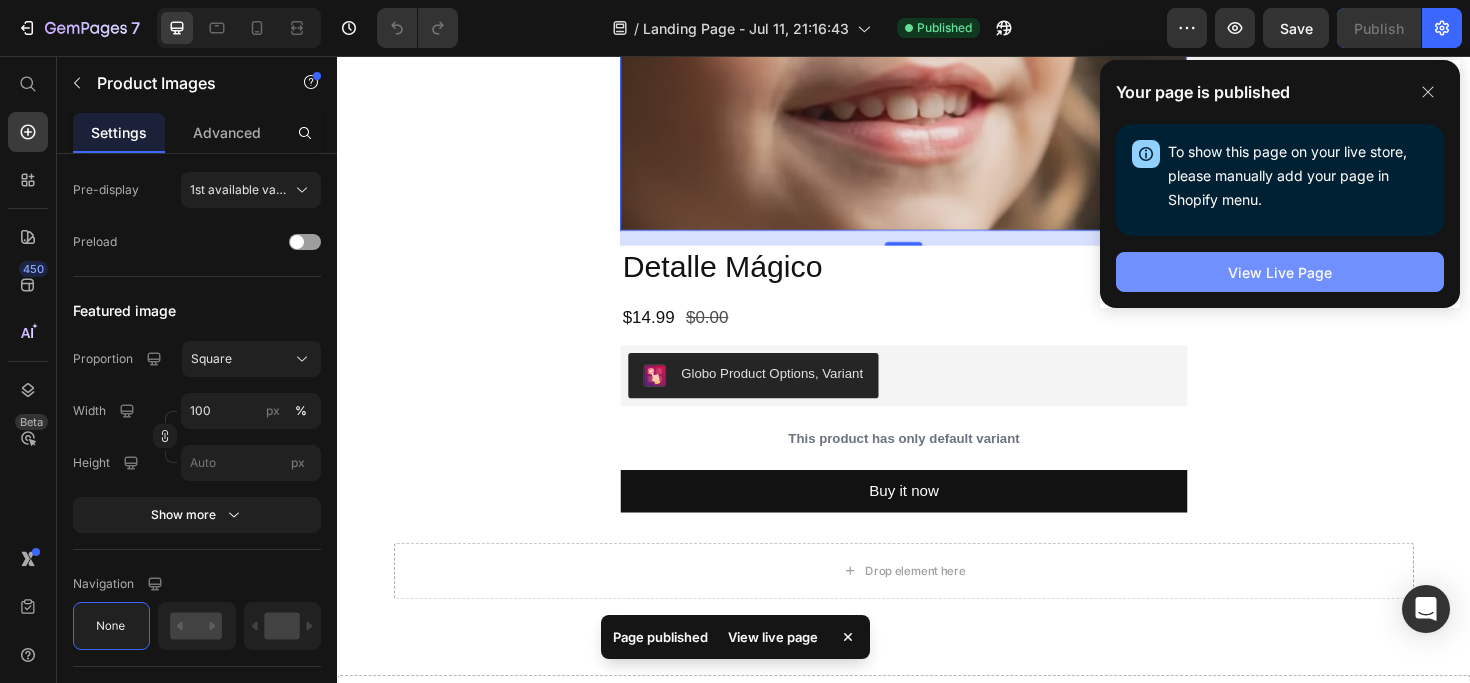 click on "View Live Page" at bounding box center [1280, 272] 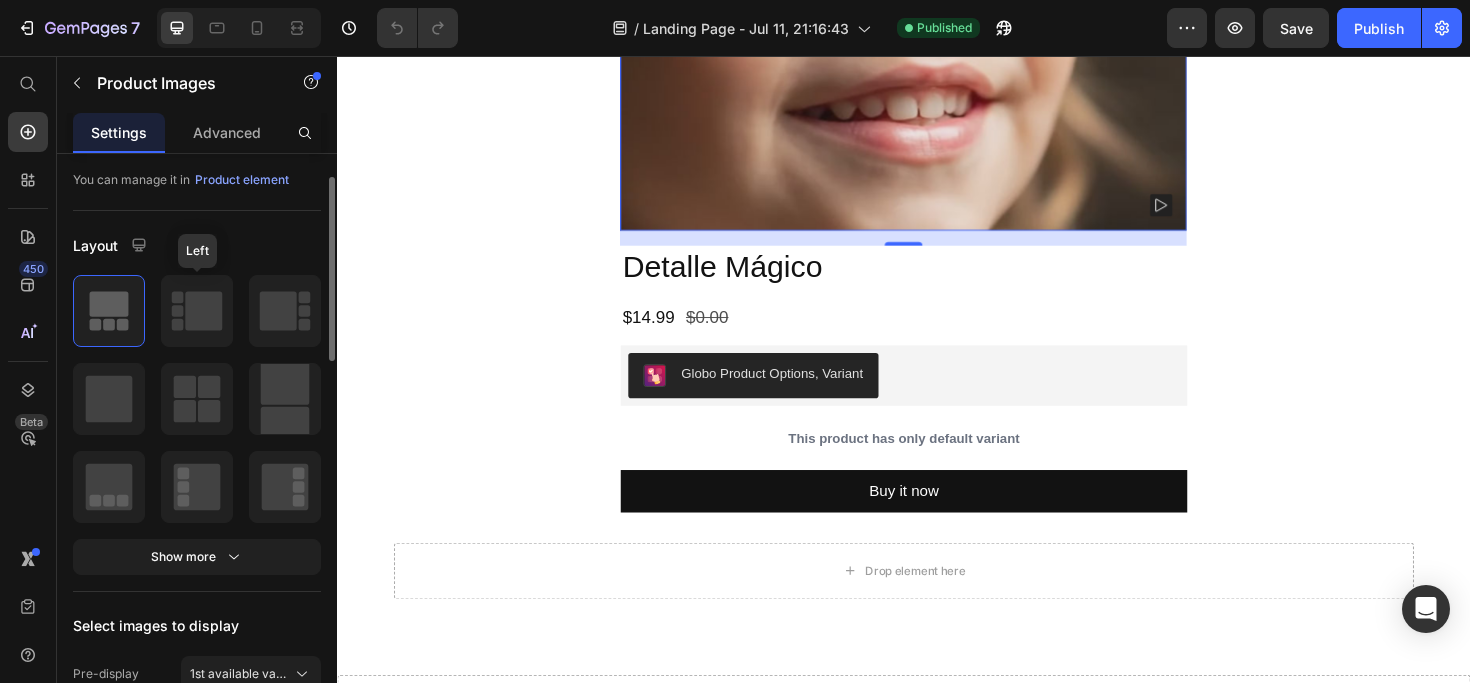 scroll, scrollTop: 0, scrollLeft: 0, axis: both 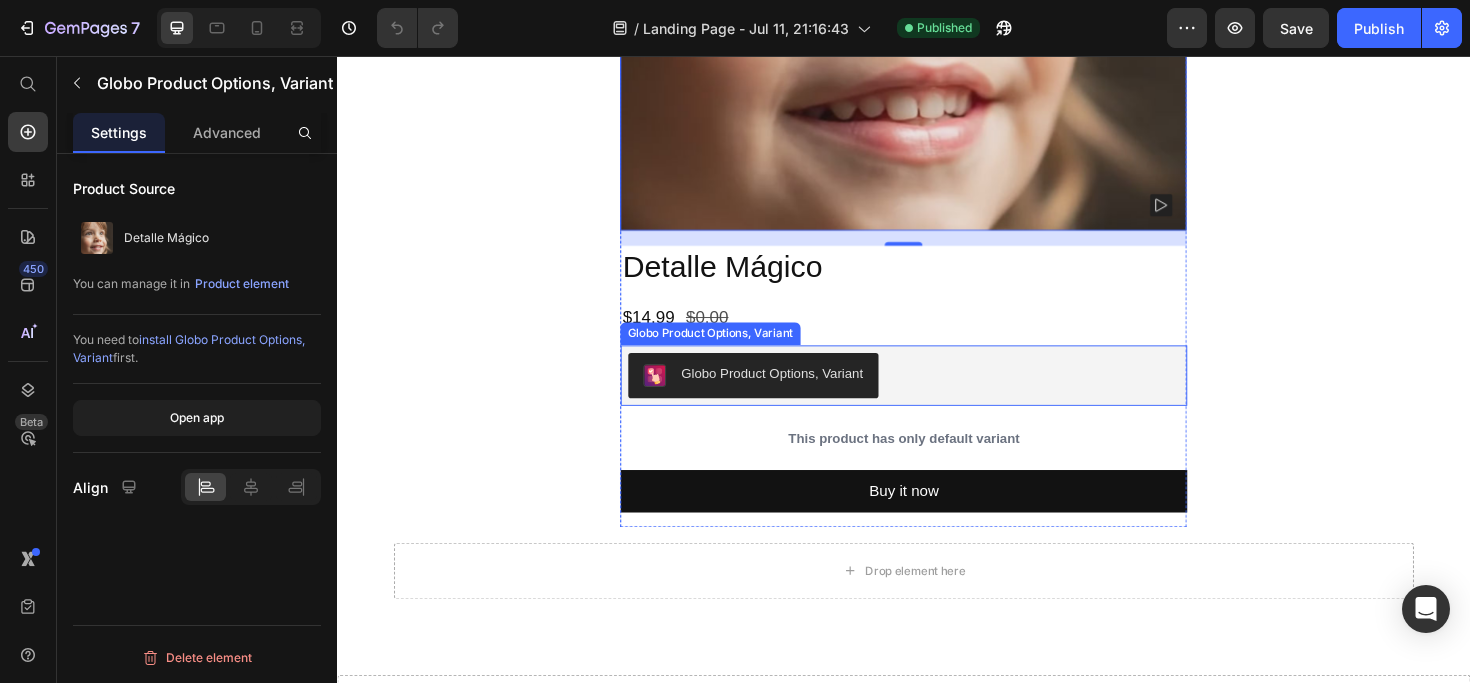 click on "Globo Product Options, Variant" at bounding box center [797, 393] 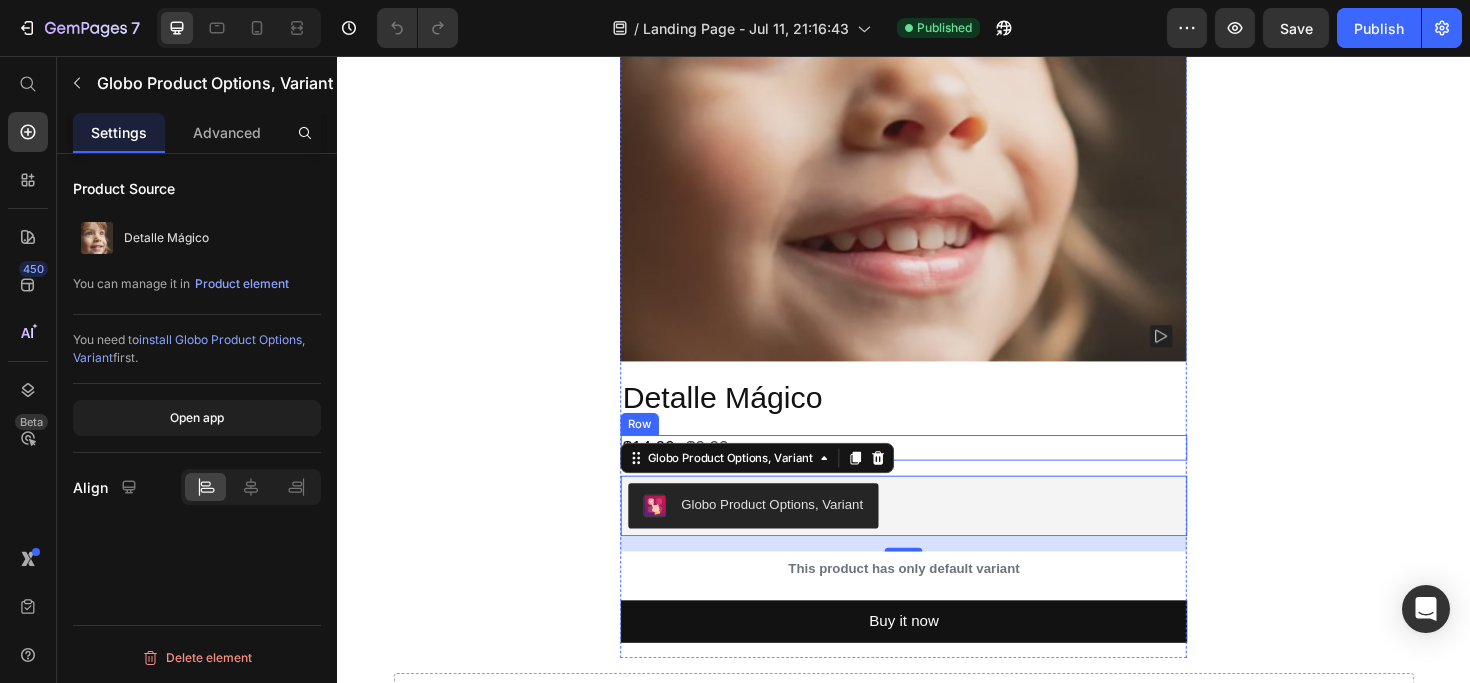 scroll, scrollTop: 380, scrollLeft: 0, axis: vertical 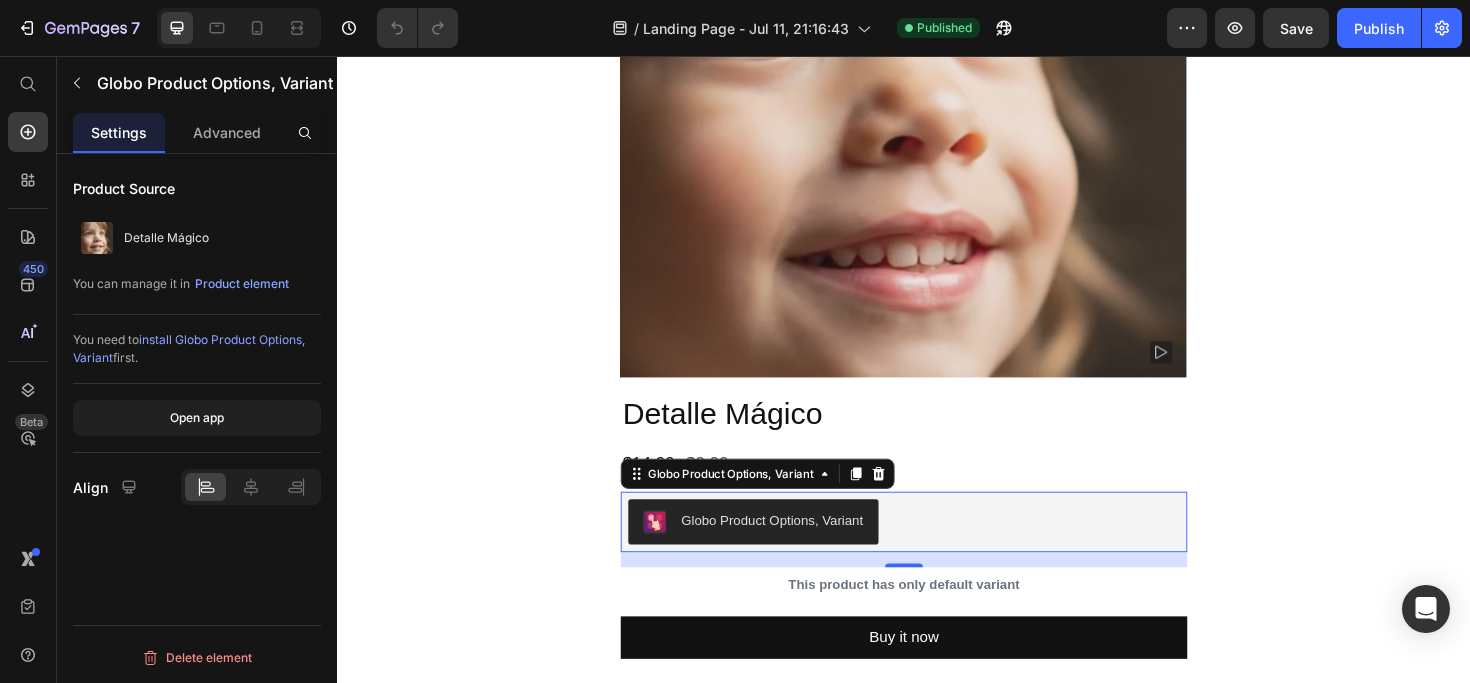 click on "Globo Product Options, Variant" at bounding box center [777, 550] 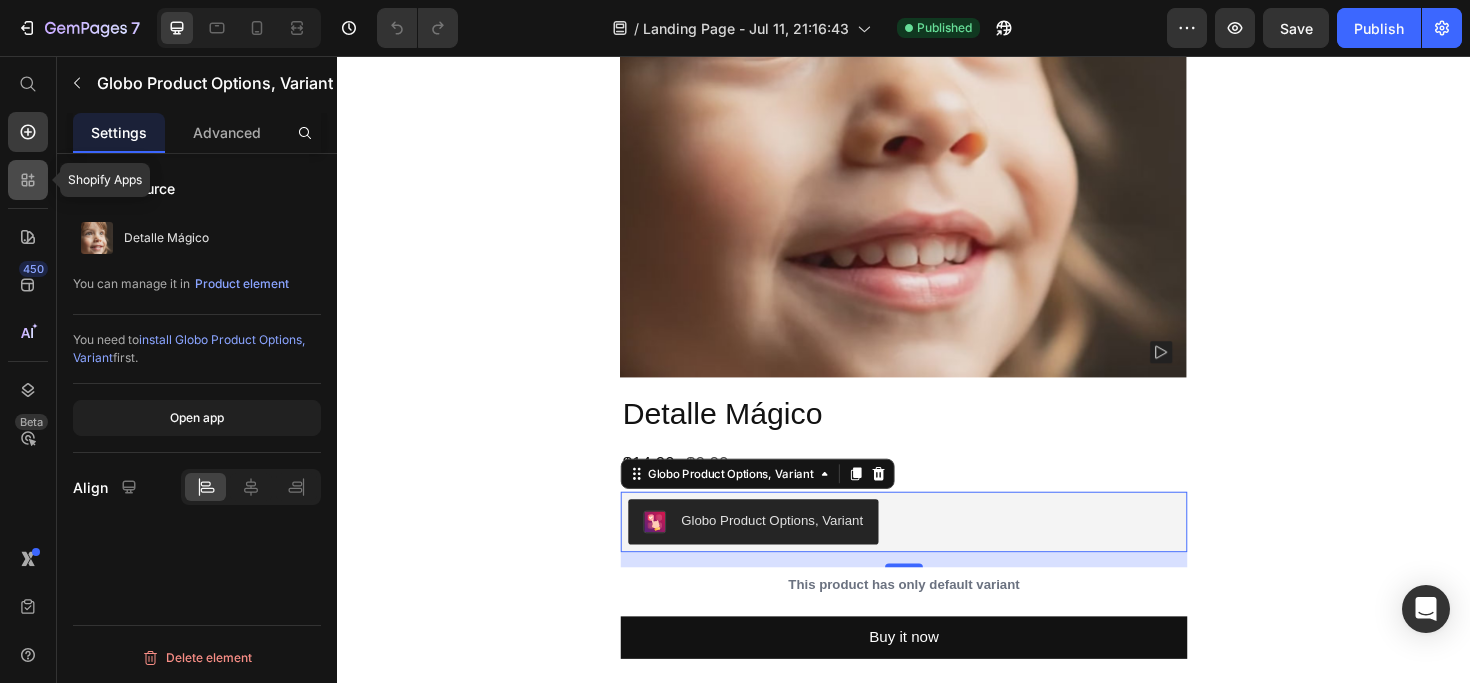 click 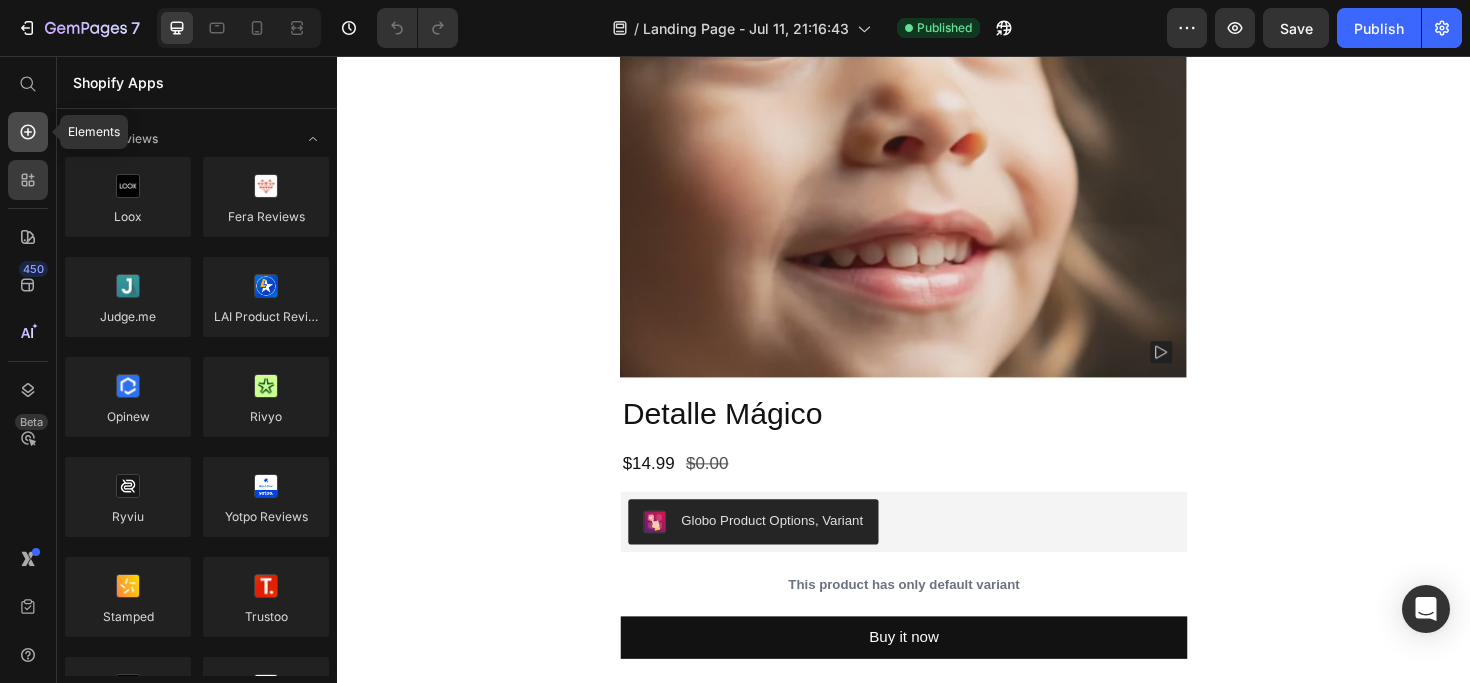 click 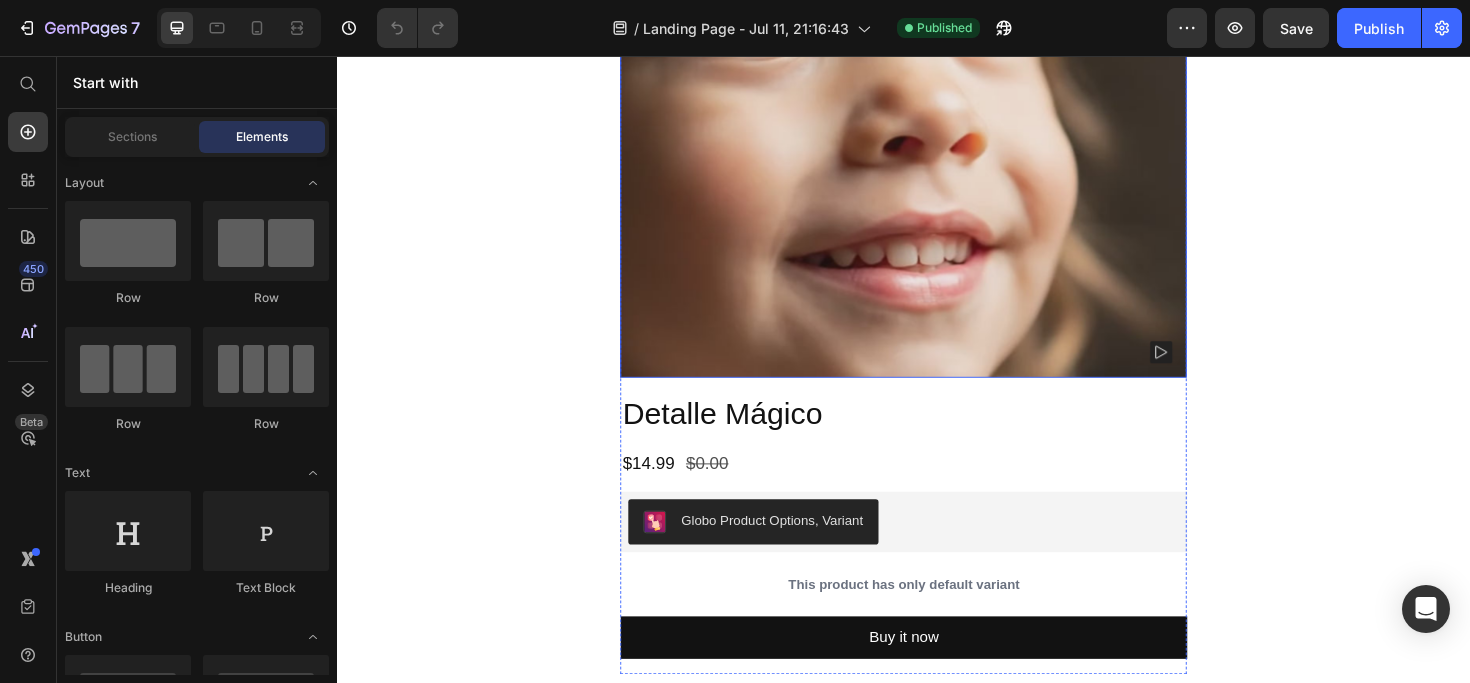 click at bounding box center (937, 97) 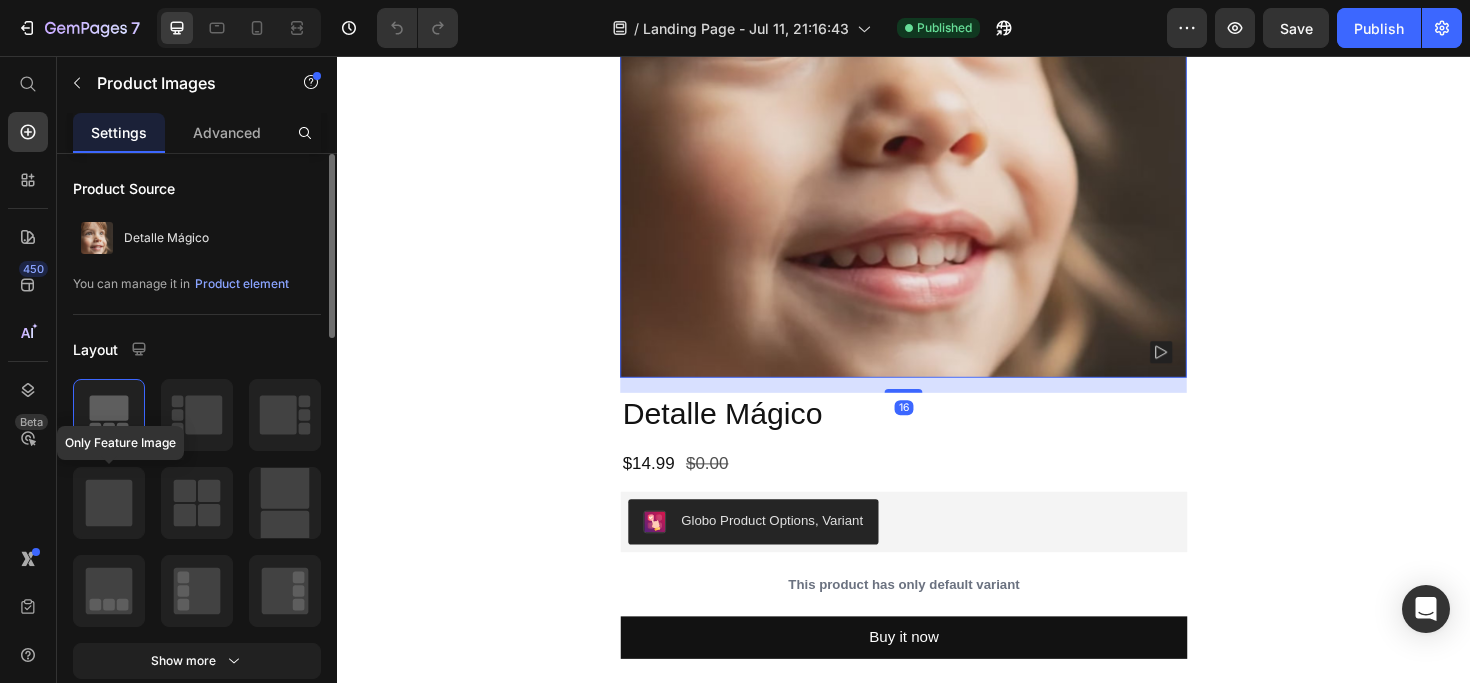 click 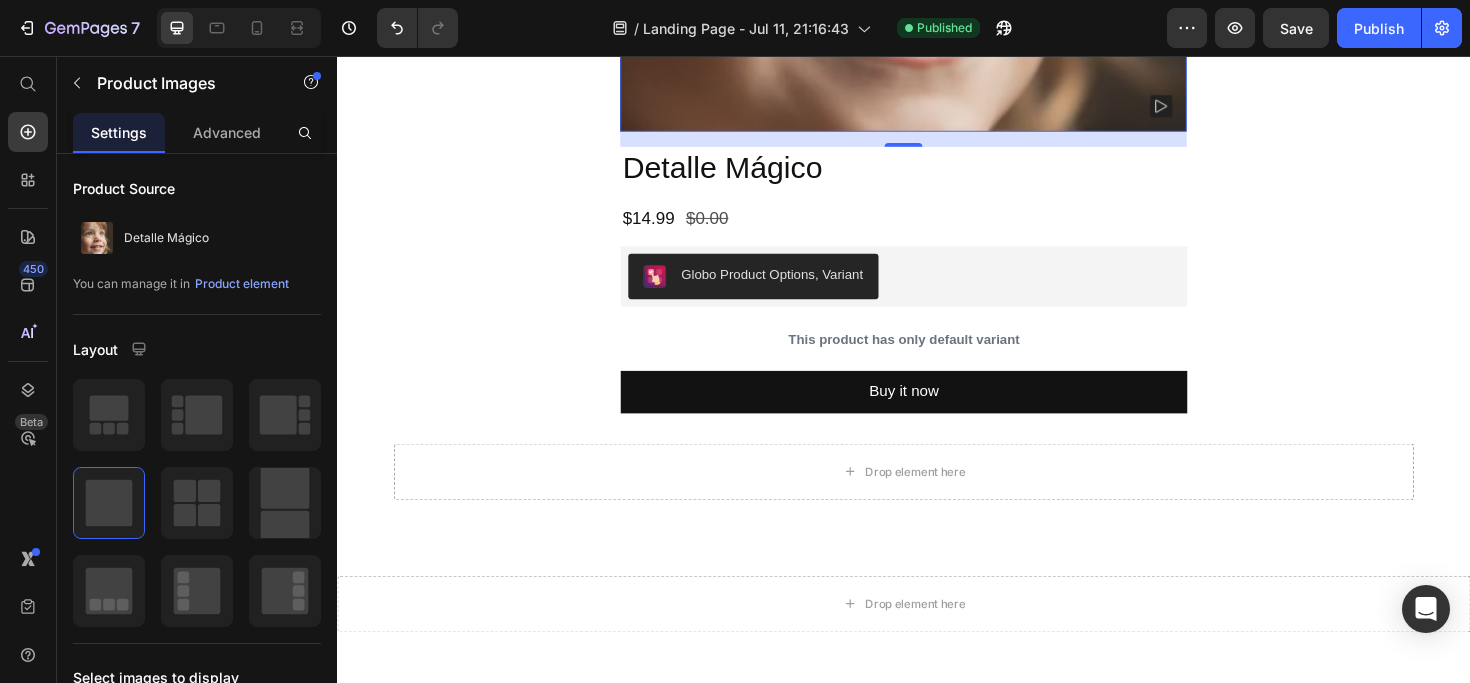 scroll, scrollTop: 382, scrollLeft: 0, axis: vertical 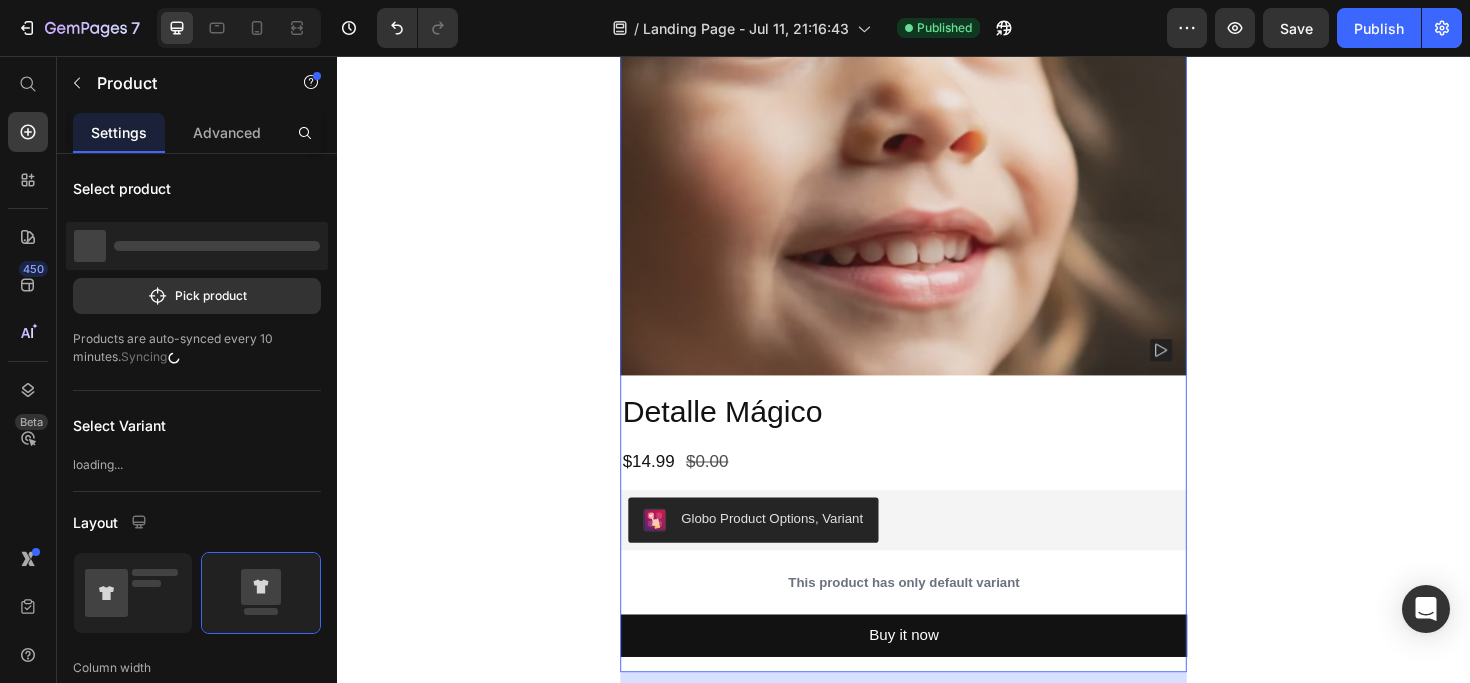 click on "Detalle Mágico Product Title $14.99 Product Price $0.00 Product Price Row Globo Product Options, Variant Globo Product Options, Variant This product has only default variant Product Variants & Swatches Buy it now Dynamic Checkout" at bounding box center (937, 560) 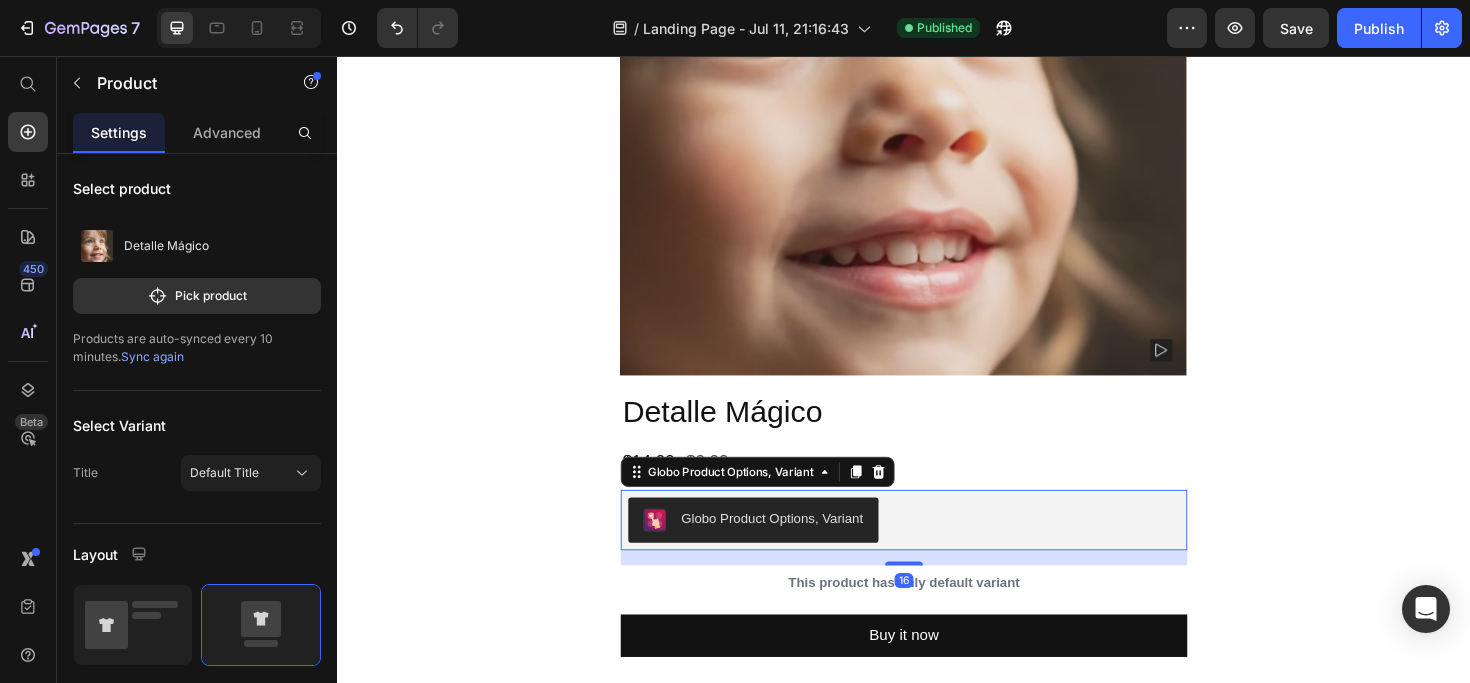 click on "Globo Product Options, Variant" at bounding box center (937, 548) 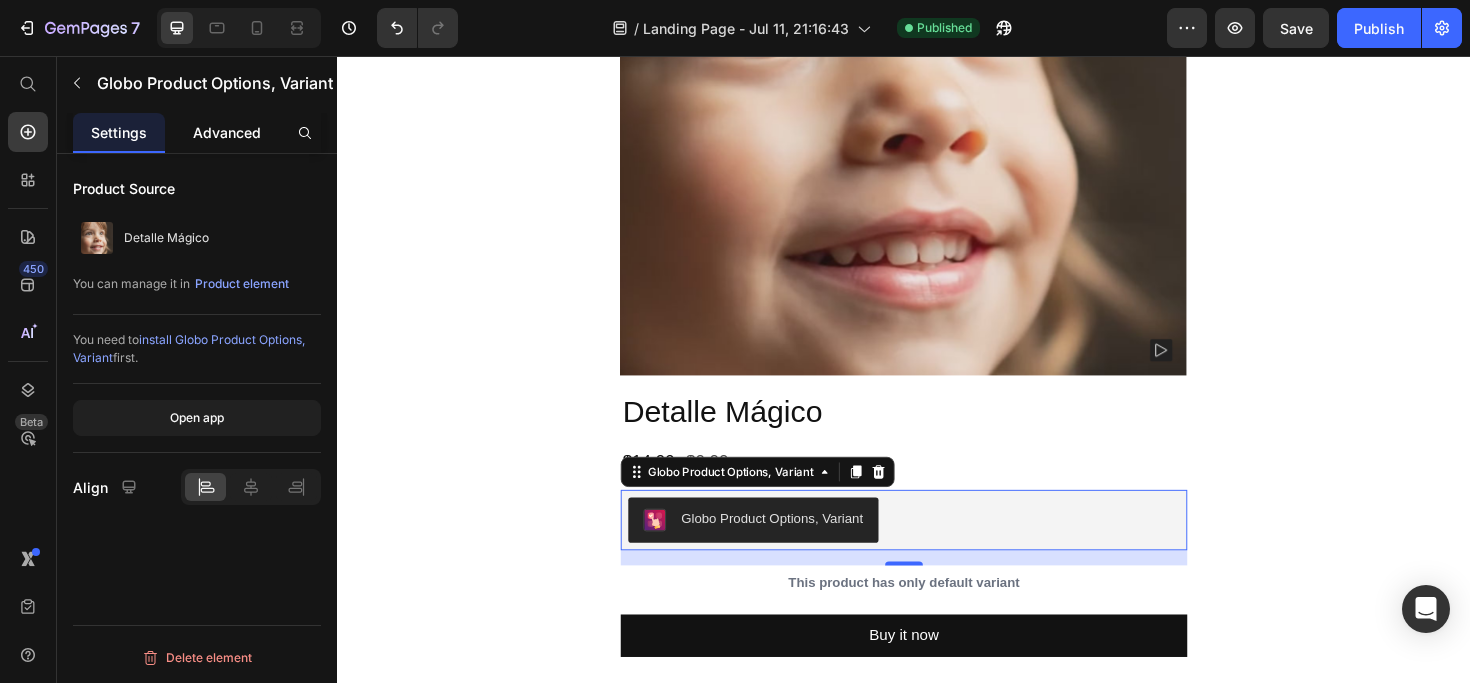 click on "Advanced" at bounding box center (227, 132) 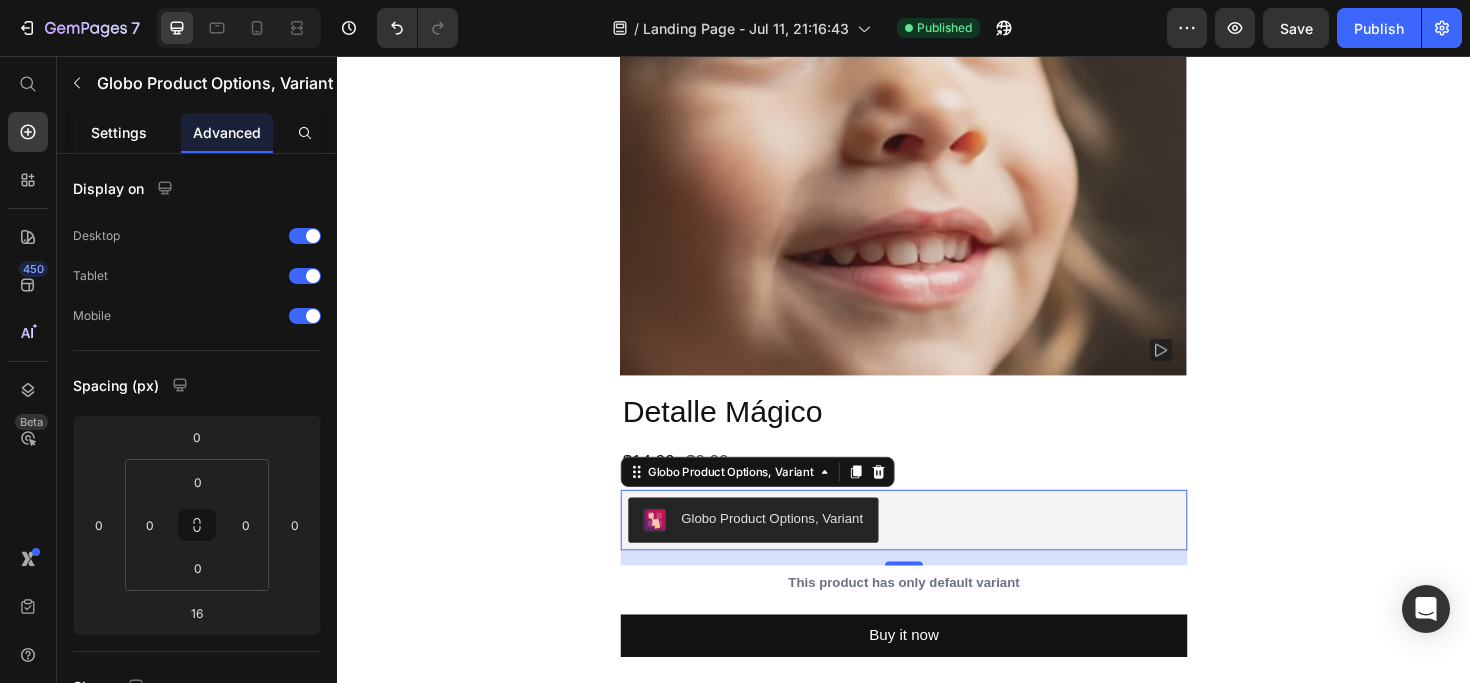 click on "Settings" at bounding box center [119, 132] 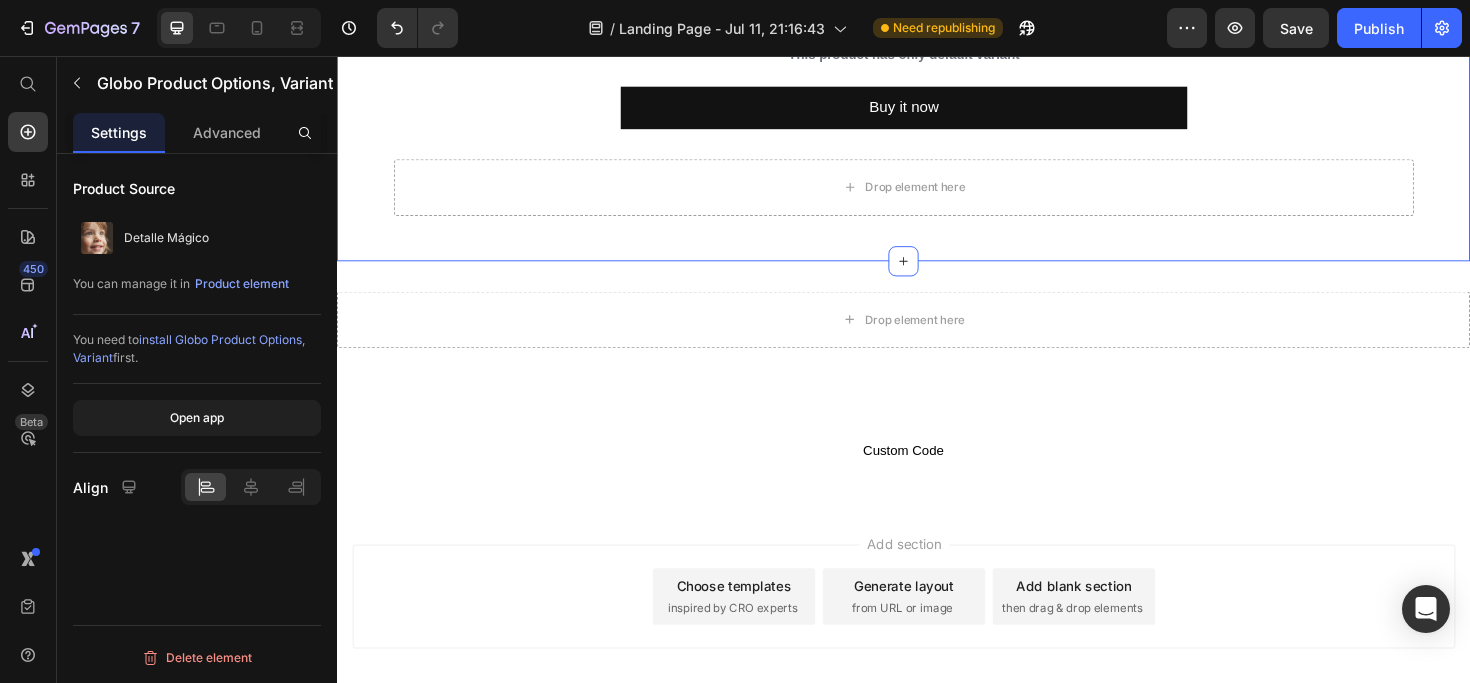 scroll, scrollTop: 943, scrollLeft: 0, axis: vertical 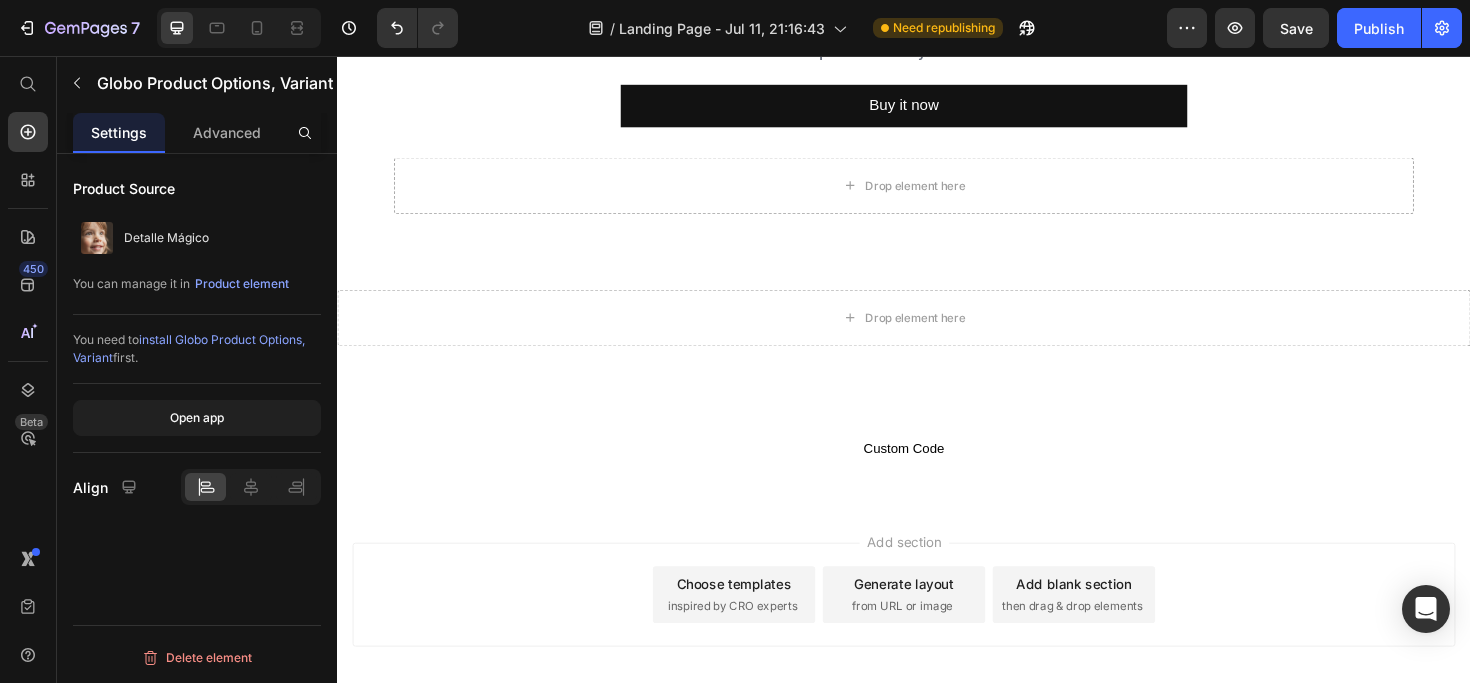 click on "install Globo Product Options, Variant" at bounding box center [189, 348] 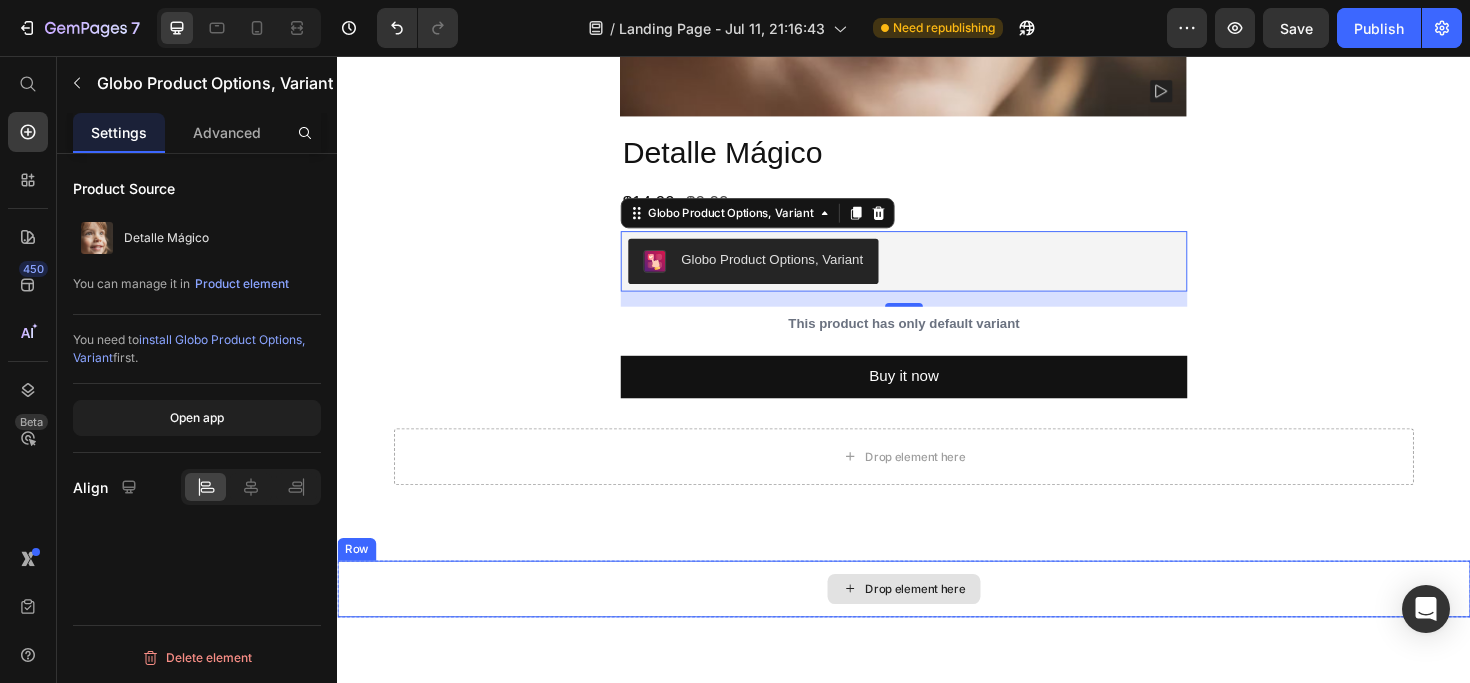 scroll, scrollTop: 478, scrollLeft: 0, axis: vertical 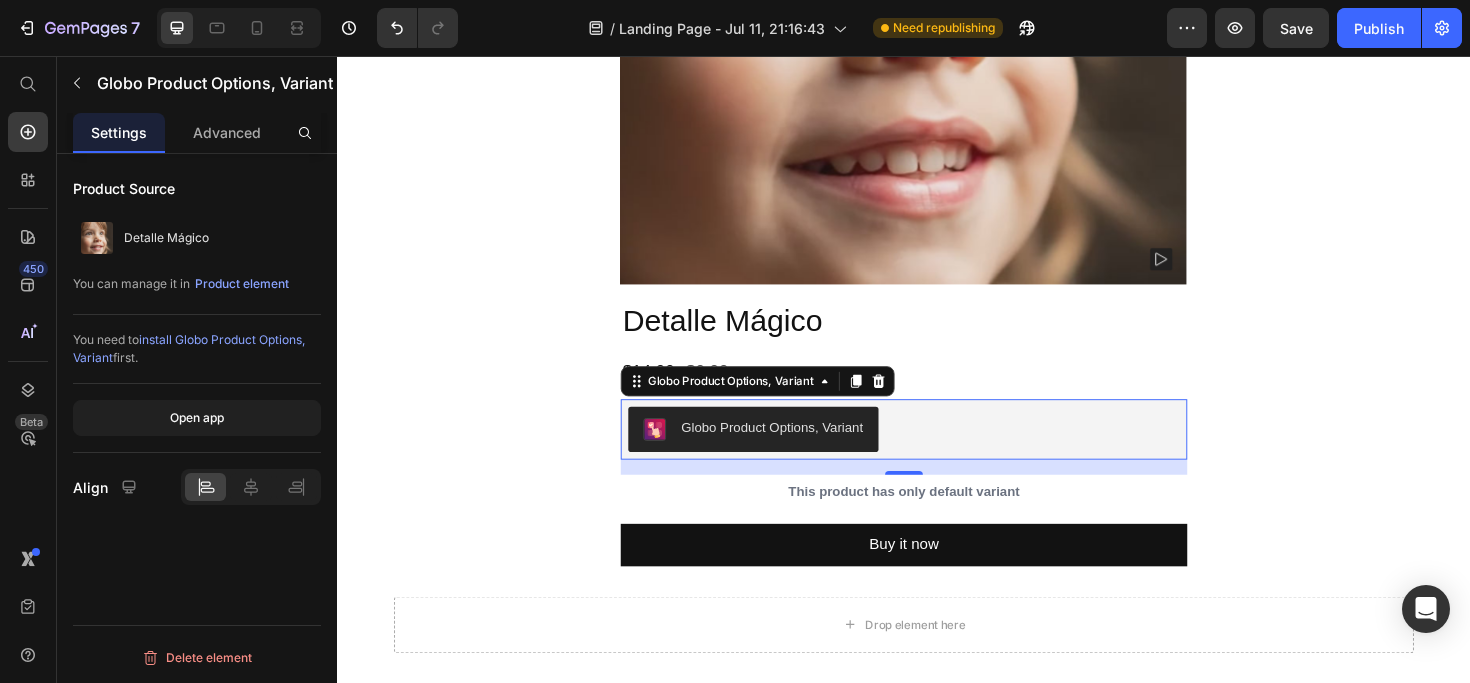 click on "Globo Product Options, Variant" at bounding box center (937, 452) 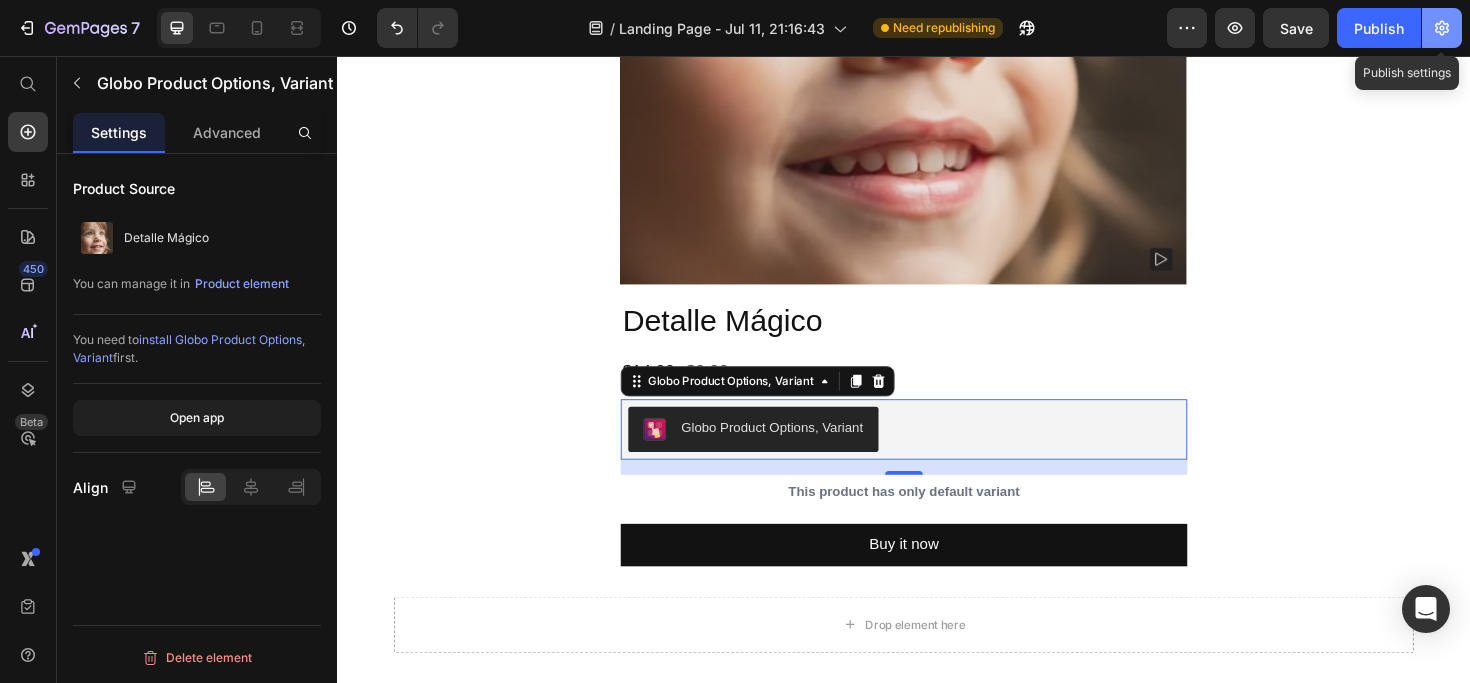 click 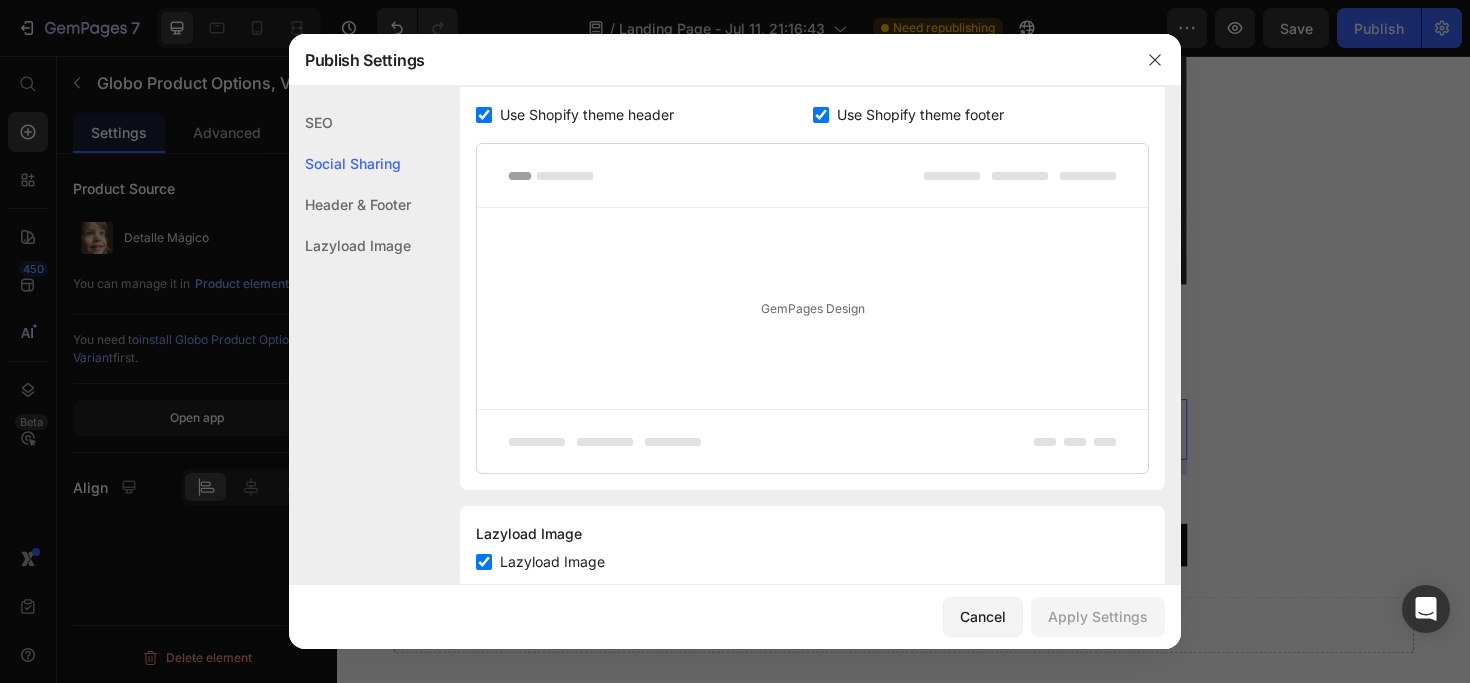 scroll, scrollTop: 1088, scrollLeft: 0, axis: vertical 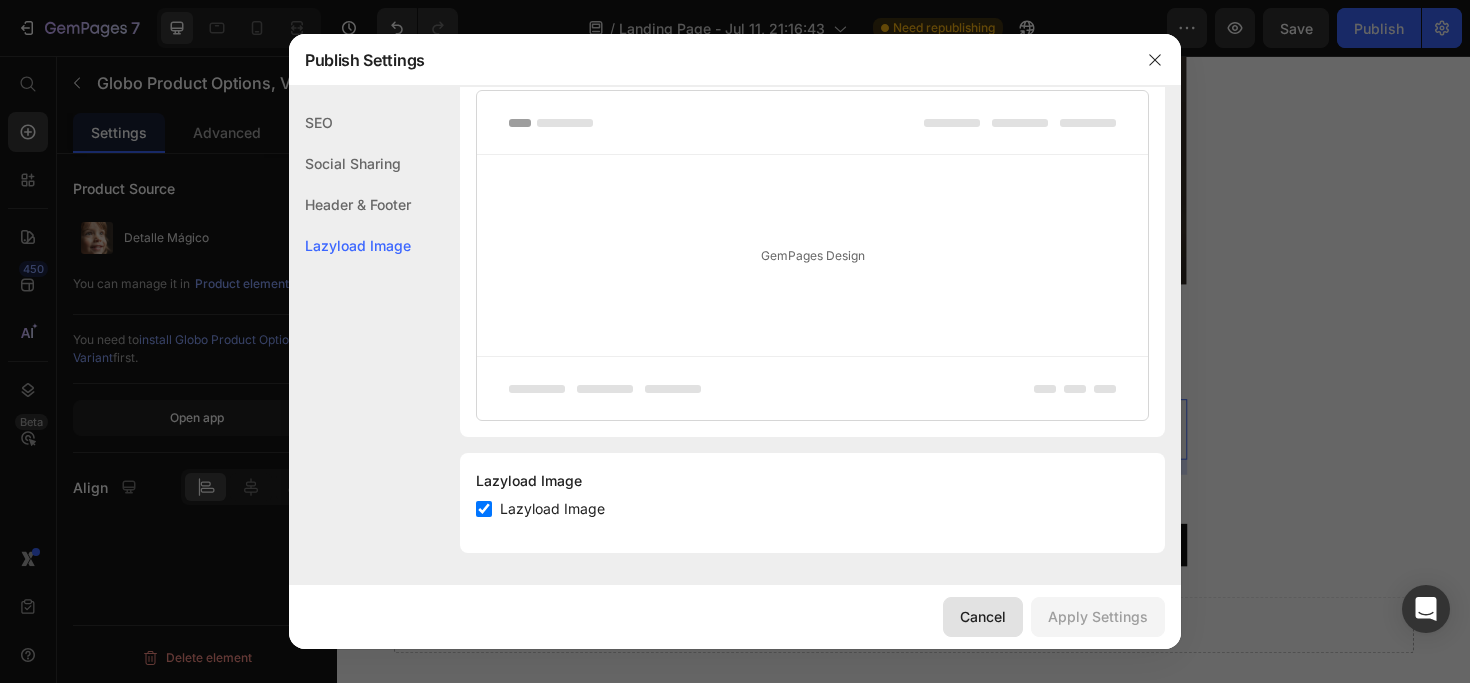 click on "Cancel" at bounding box center [983, 616] 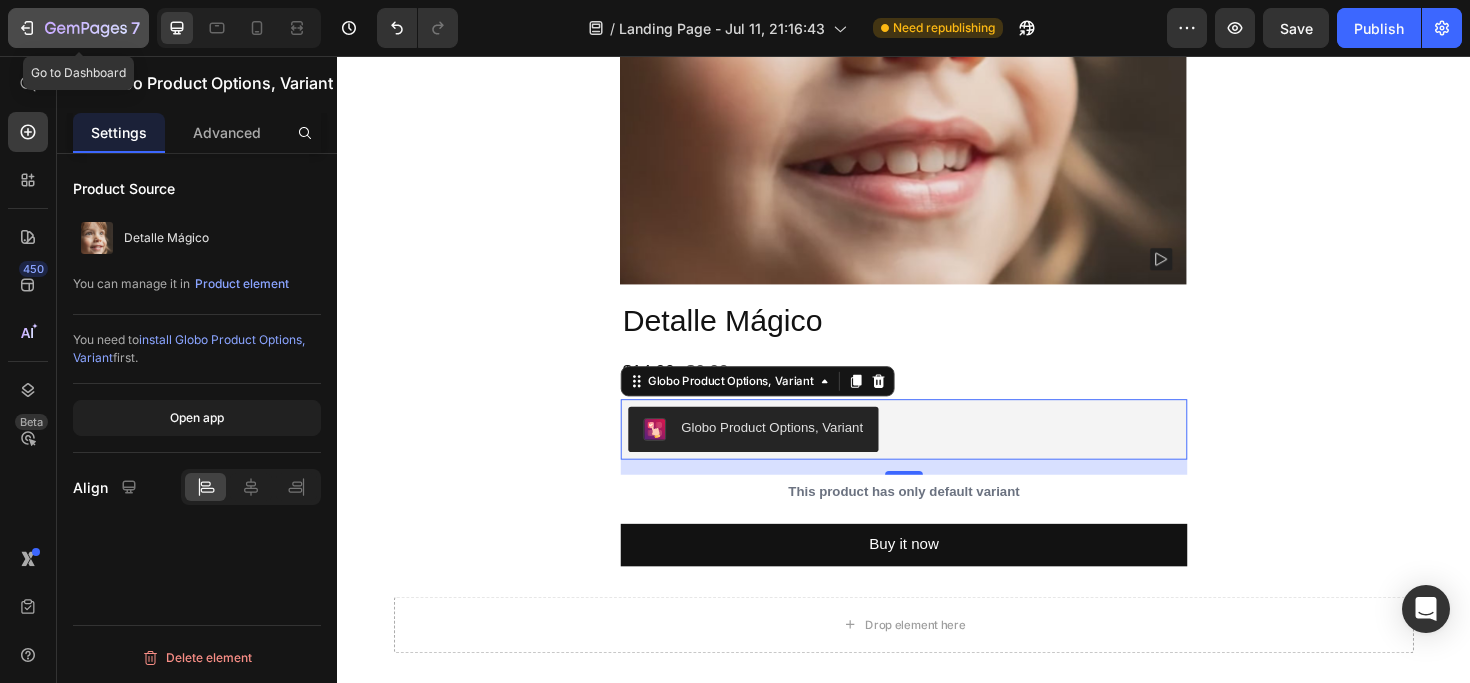 click 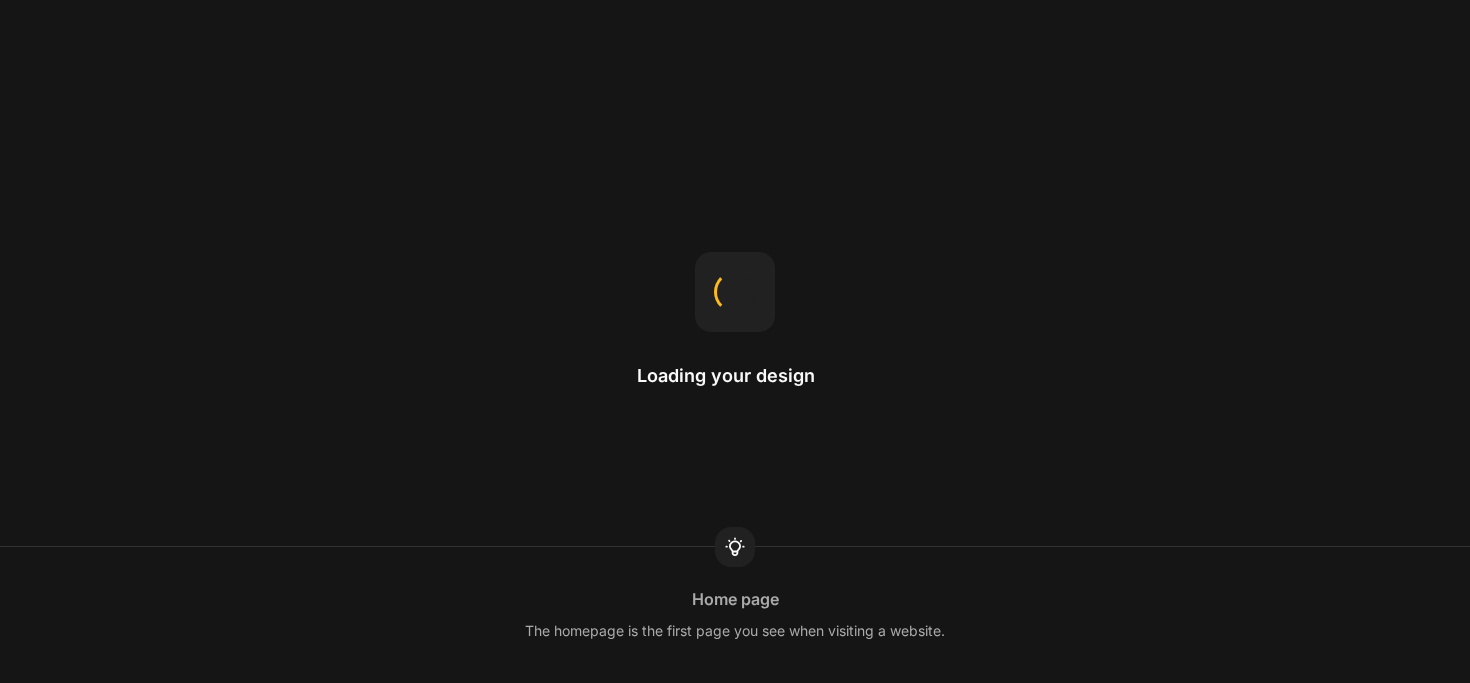 scroll, scrollTop: 0, scrollLeft: 0, axis: both 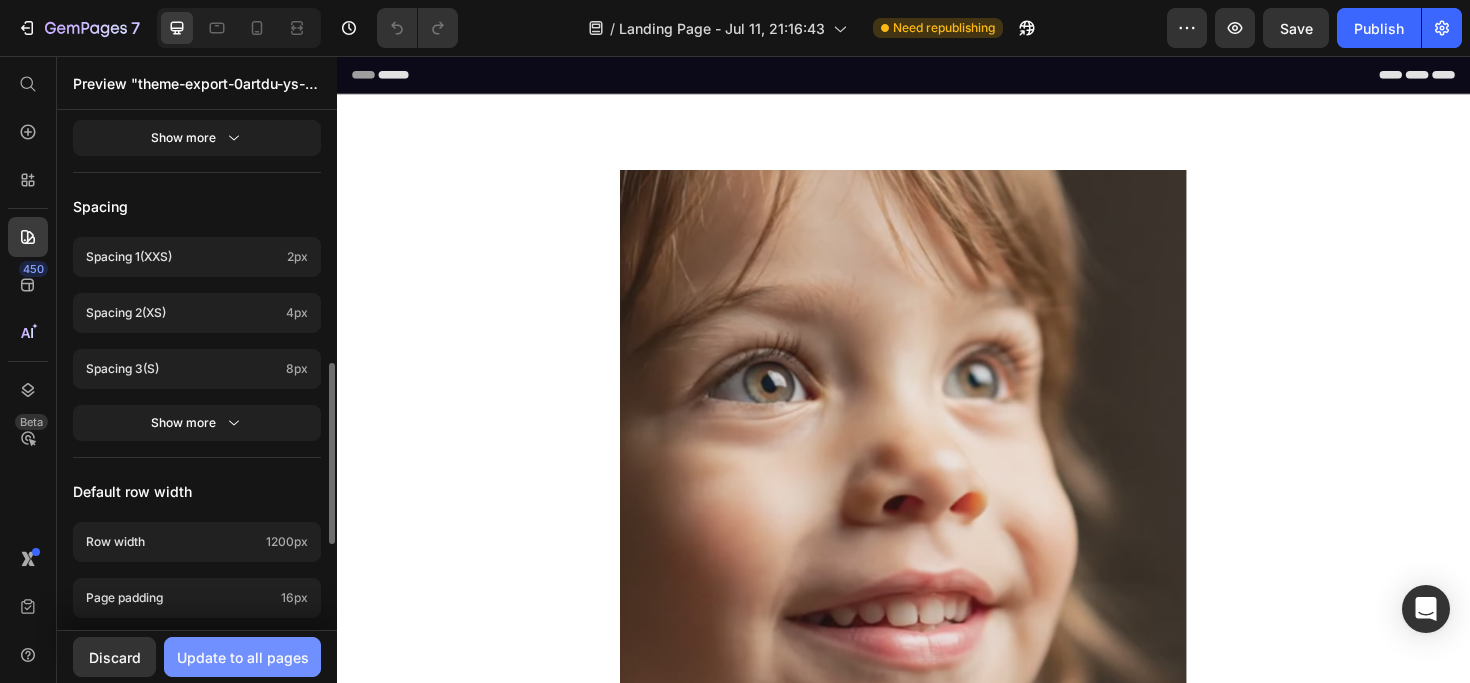 click on "Update to all pages" at bounding box center [243, 657] 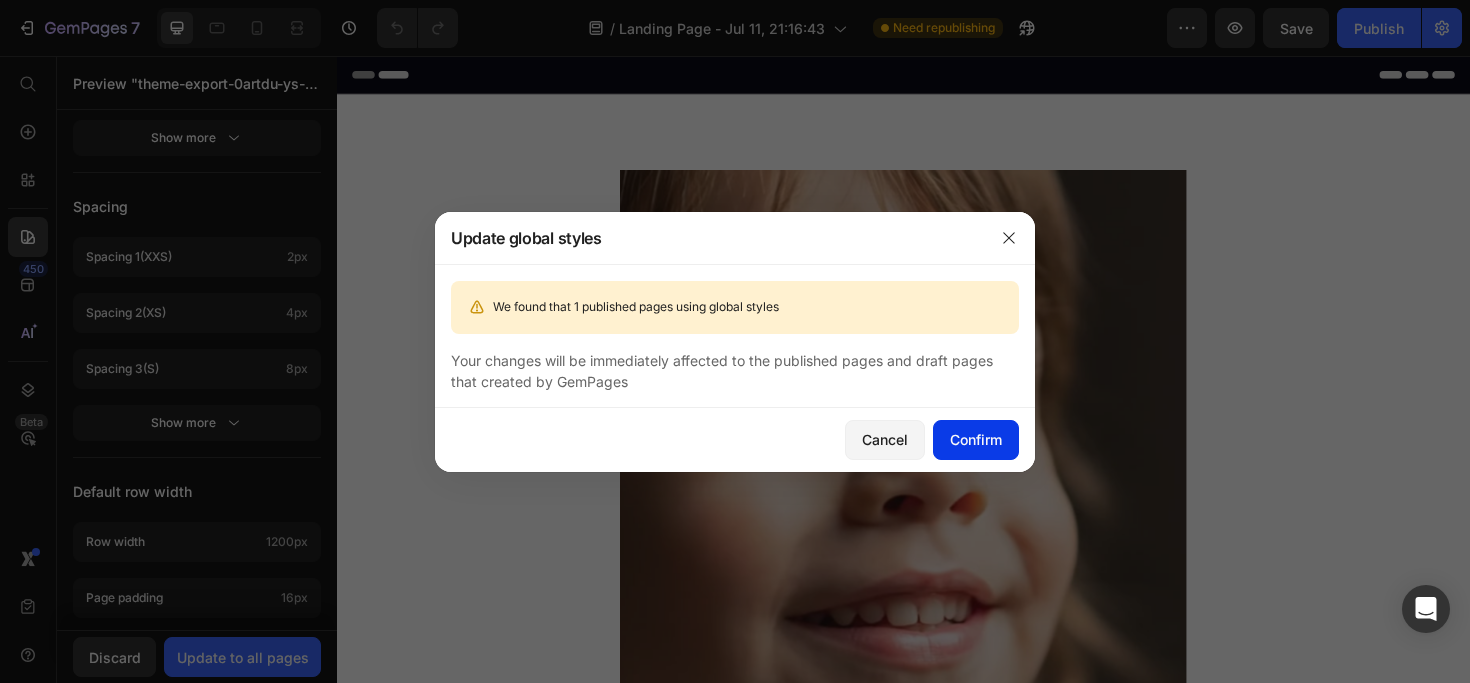 click on "Confirm" at bounding box center [976, 439] 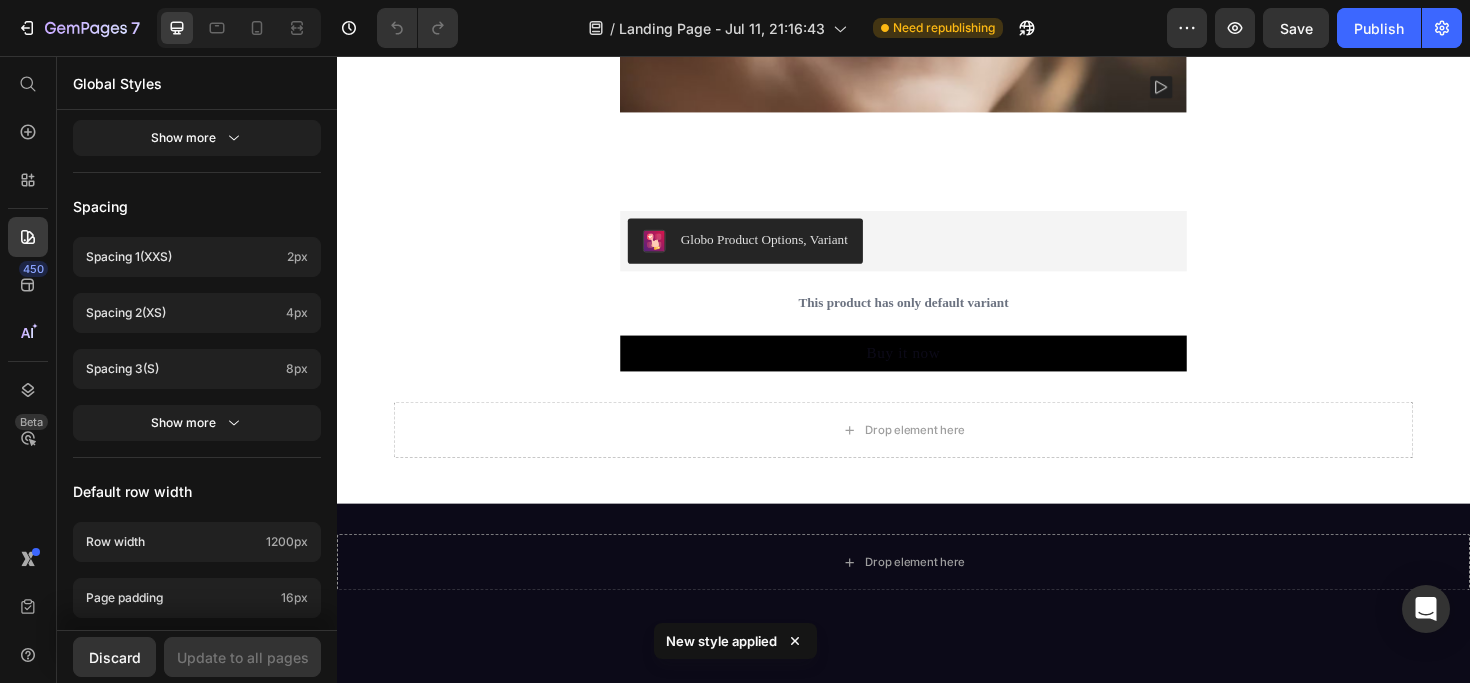 scroll, scrollTop: 665, scrollLeft: 0, axis: vertical 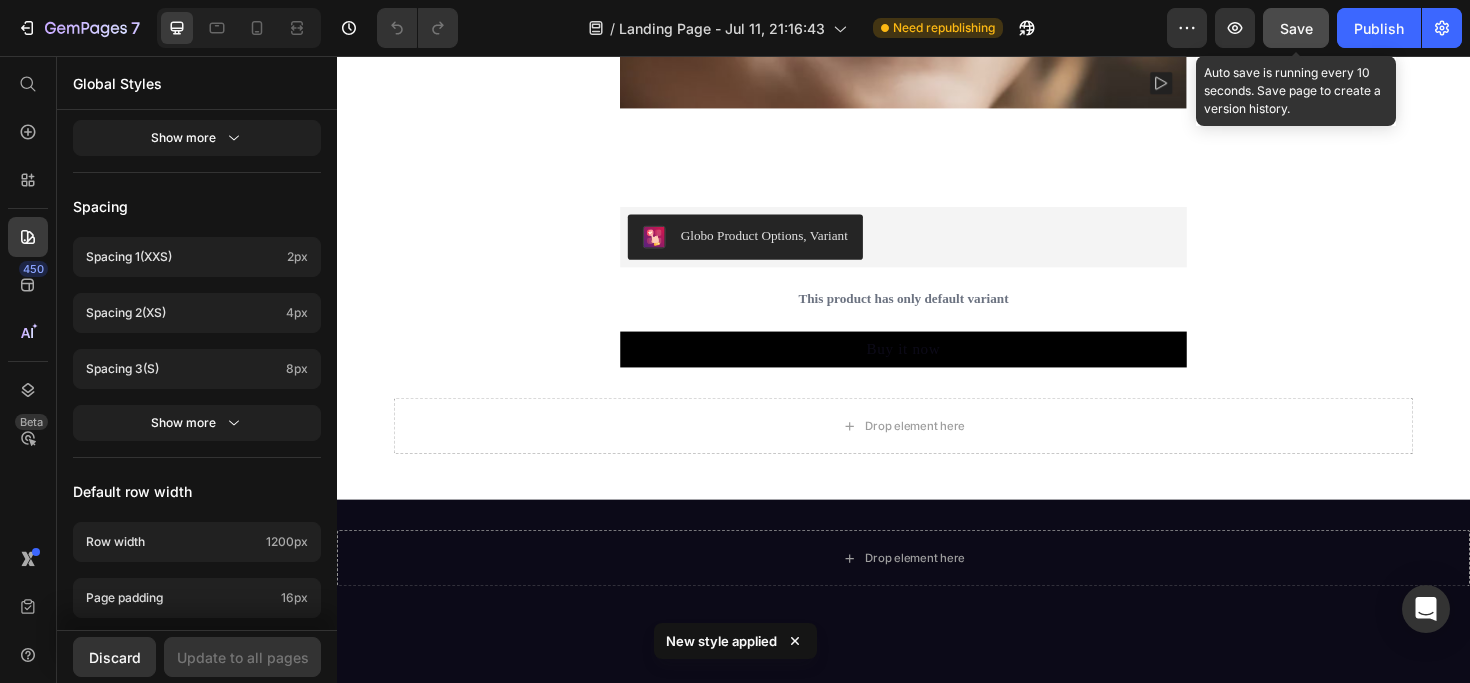 click on "Save" 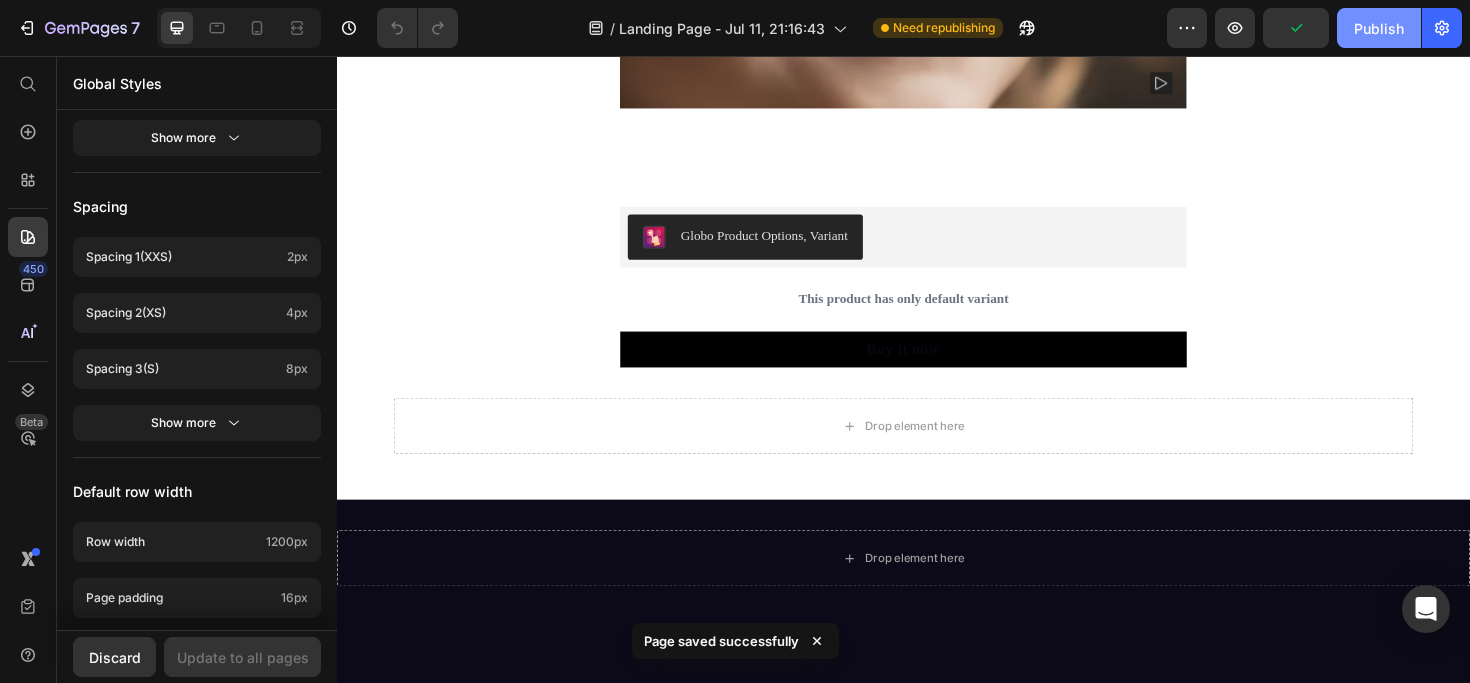 click on "Publish" at bounding box center [1379, 28] 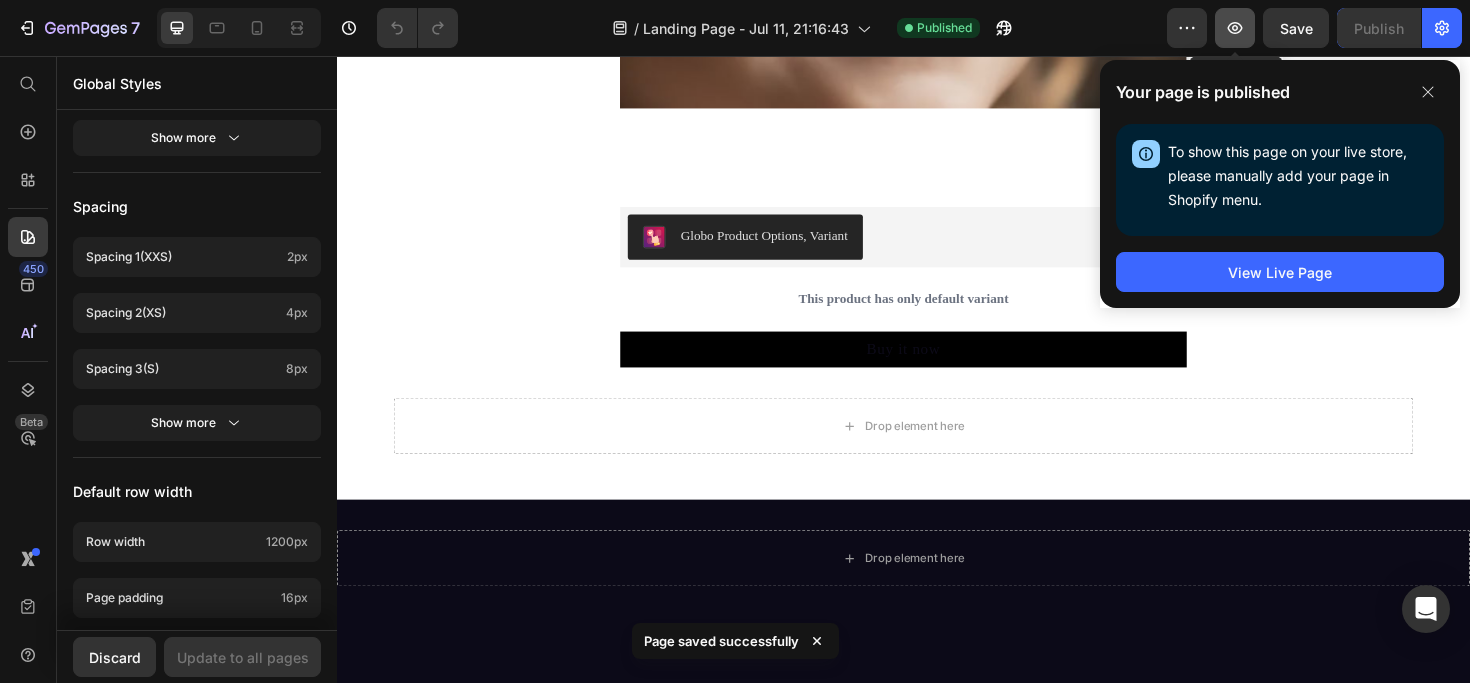 click 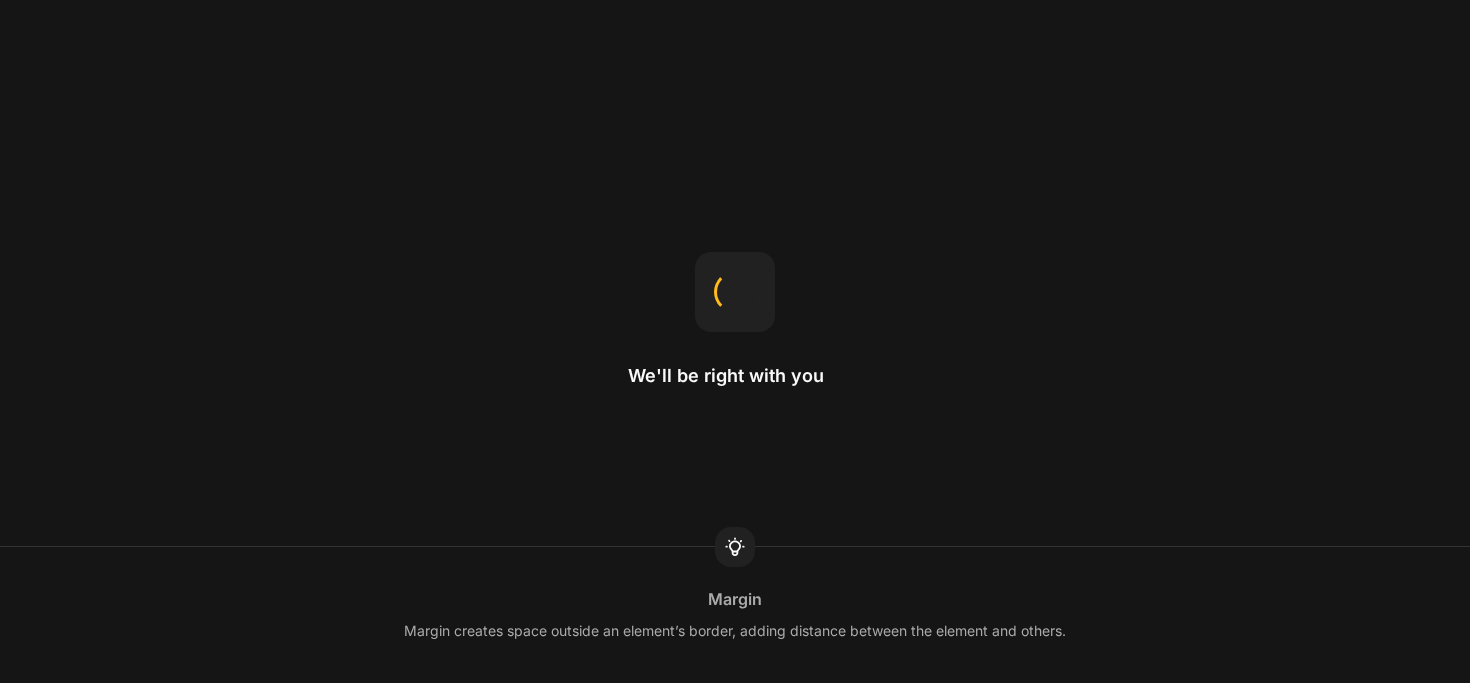 scroll, scrollTop: 0, scrollLeft: 0, axis: both 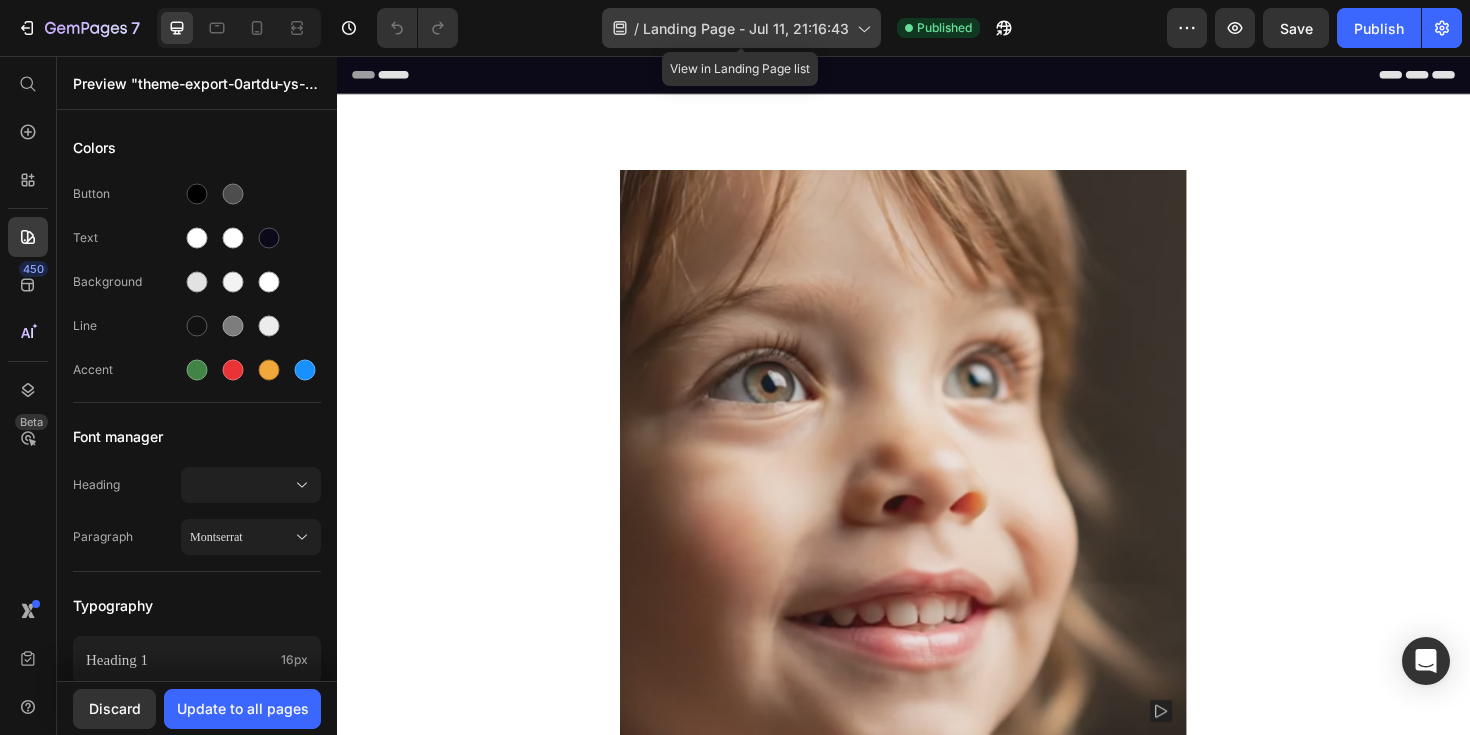 click on "/  Landing Page - [DATE]" 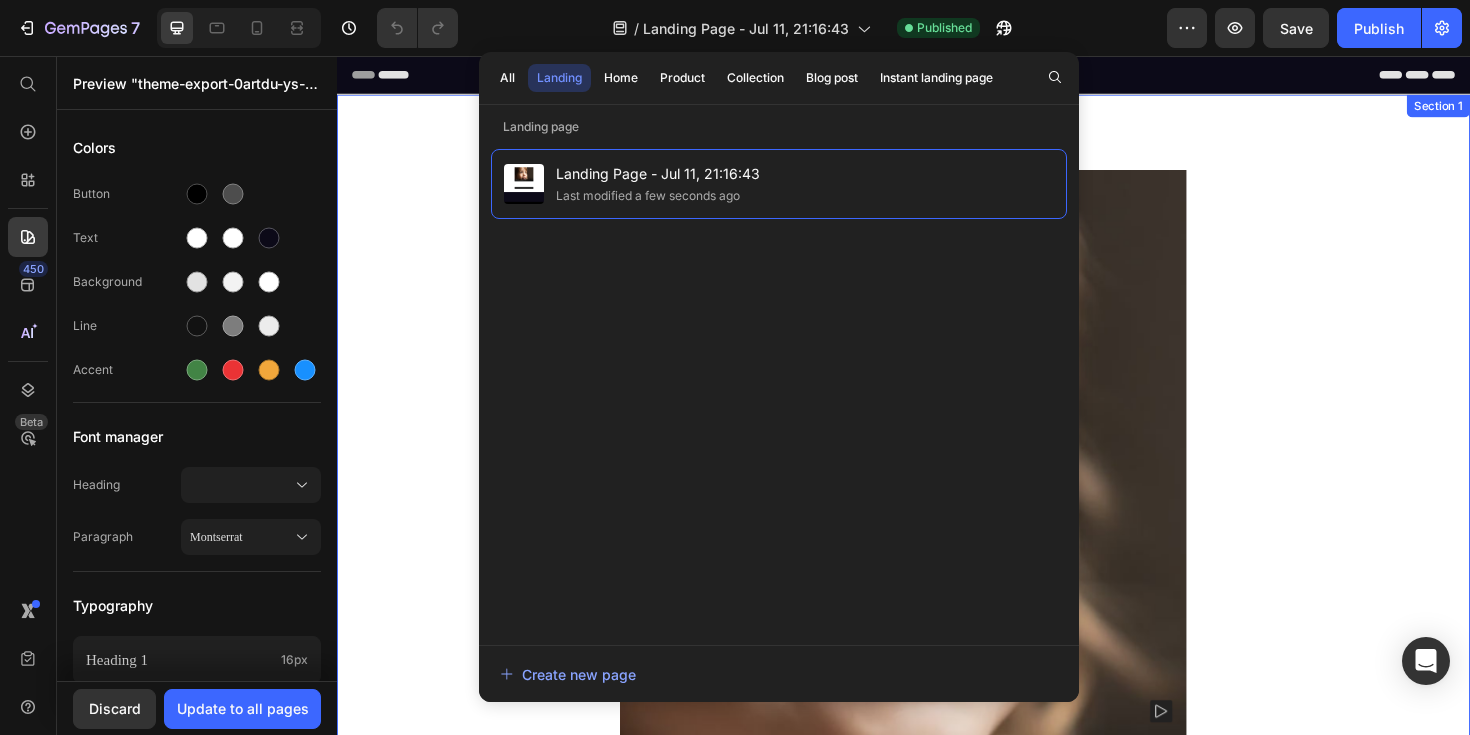 click on "Product Images Detalle Mágico Product Title $14.99 Product Price $0.00 Product Price Row Globo Product Options, Variant Globo Product Options, Variant This product has only default variant Product Variants & Swatches Buy it now Dynamic Checkout Product
Drop element here Row" at bounding box center (937, 660) 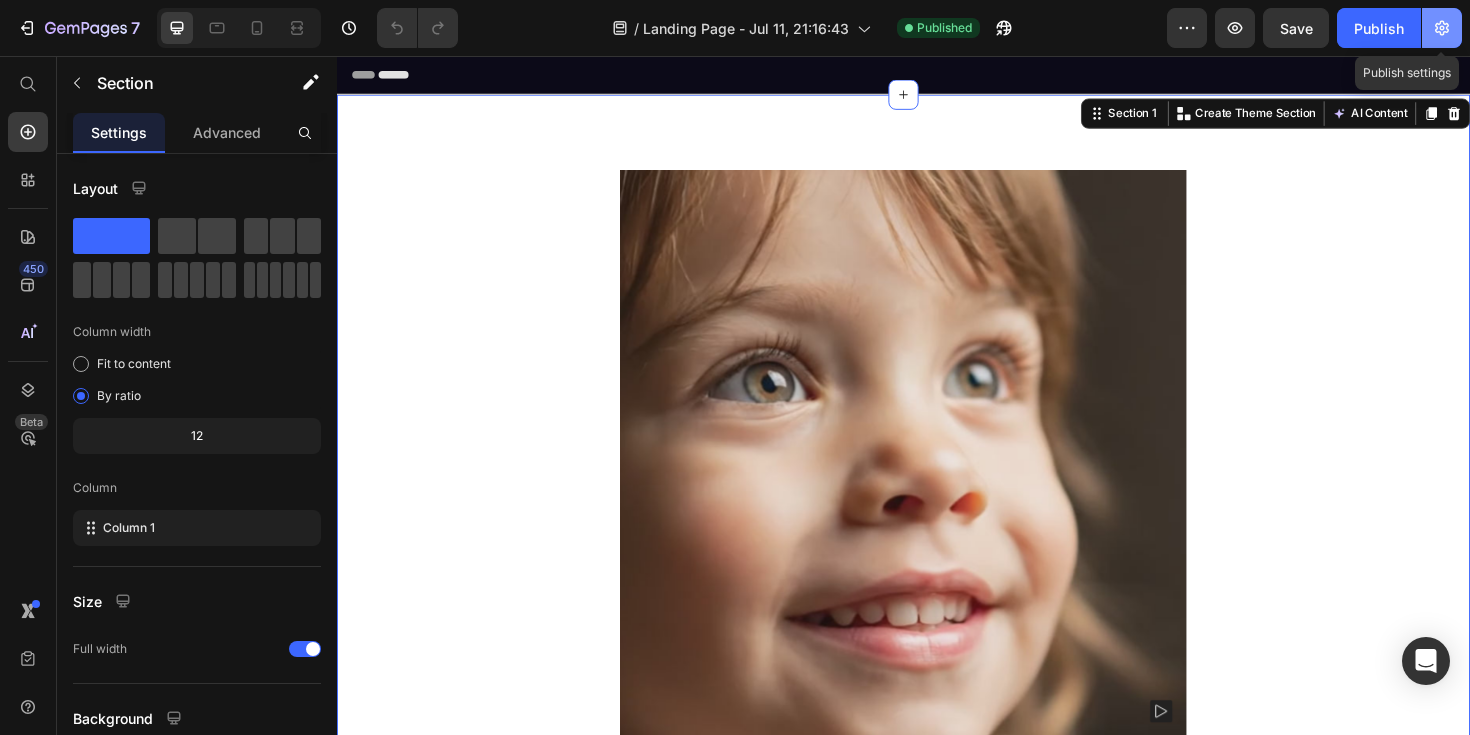 click 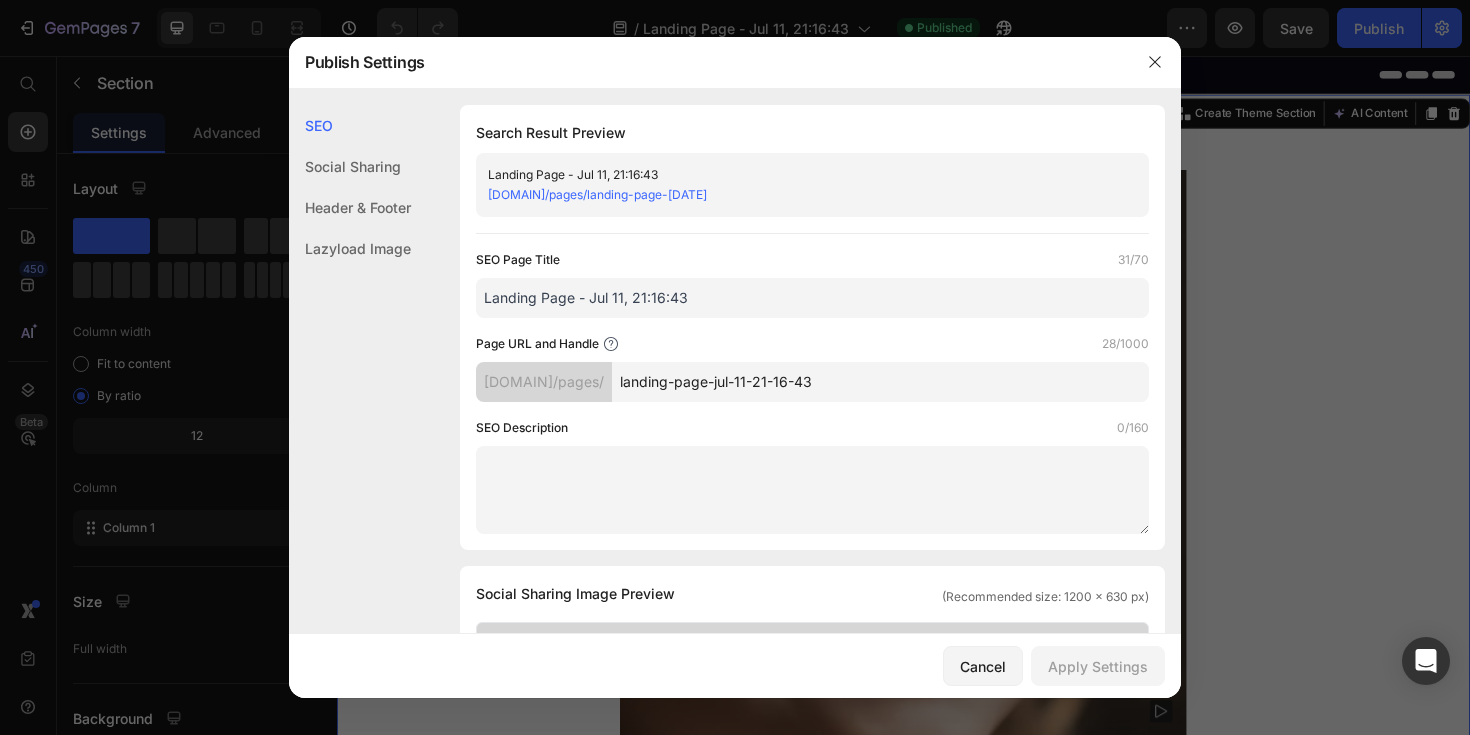 click on "Social Sharing" 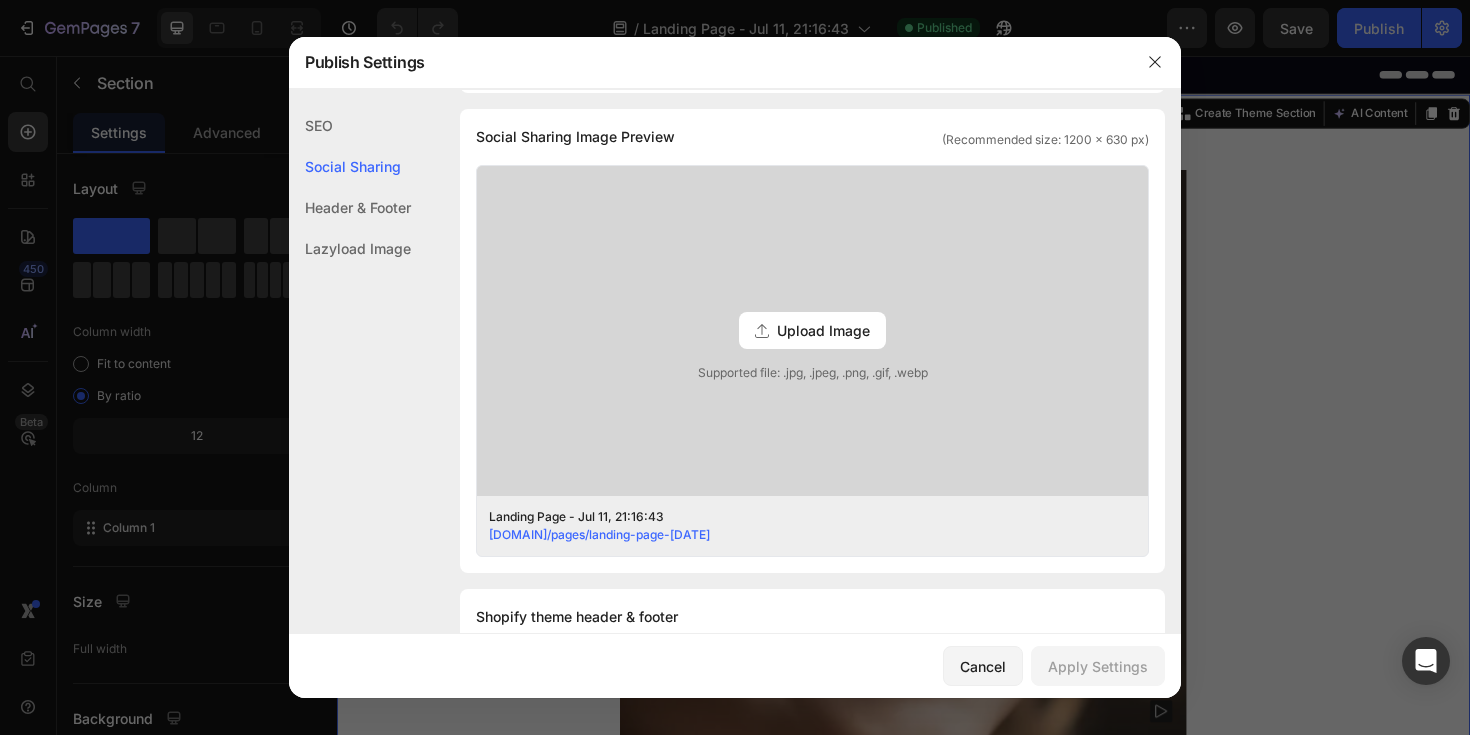 click on "Header & Footer" 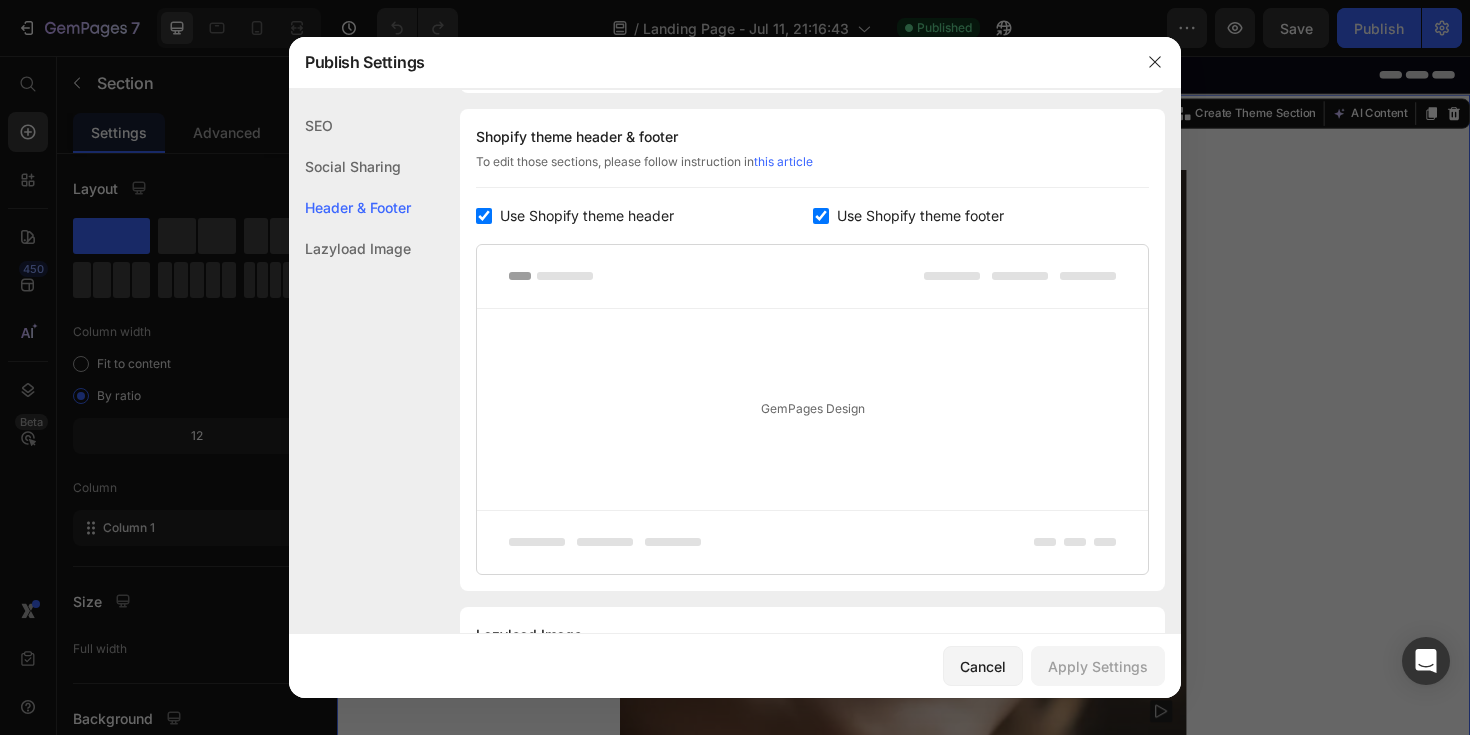 click on "Lazyload Image" 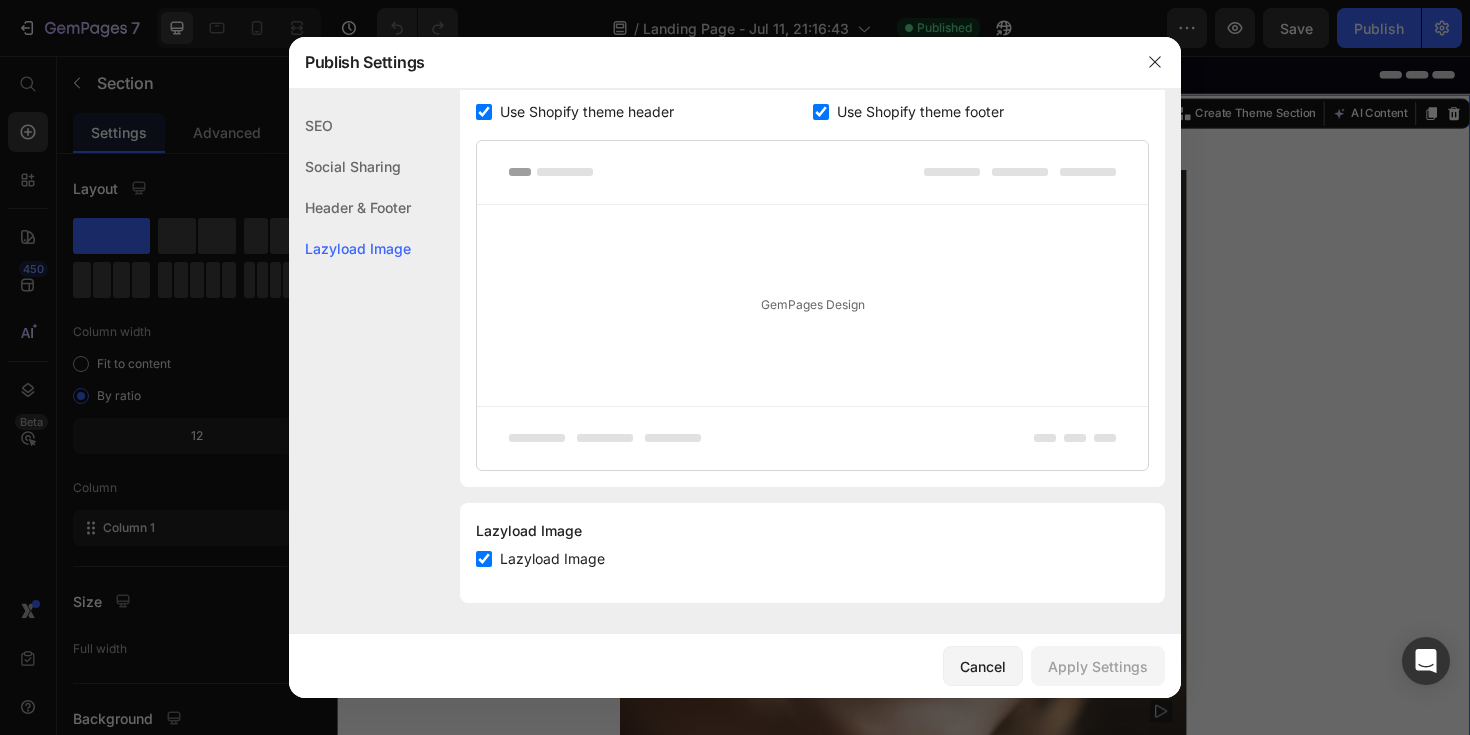 click on "SEO" 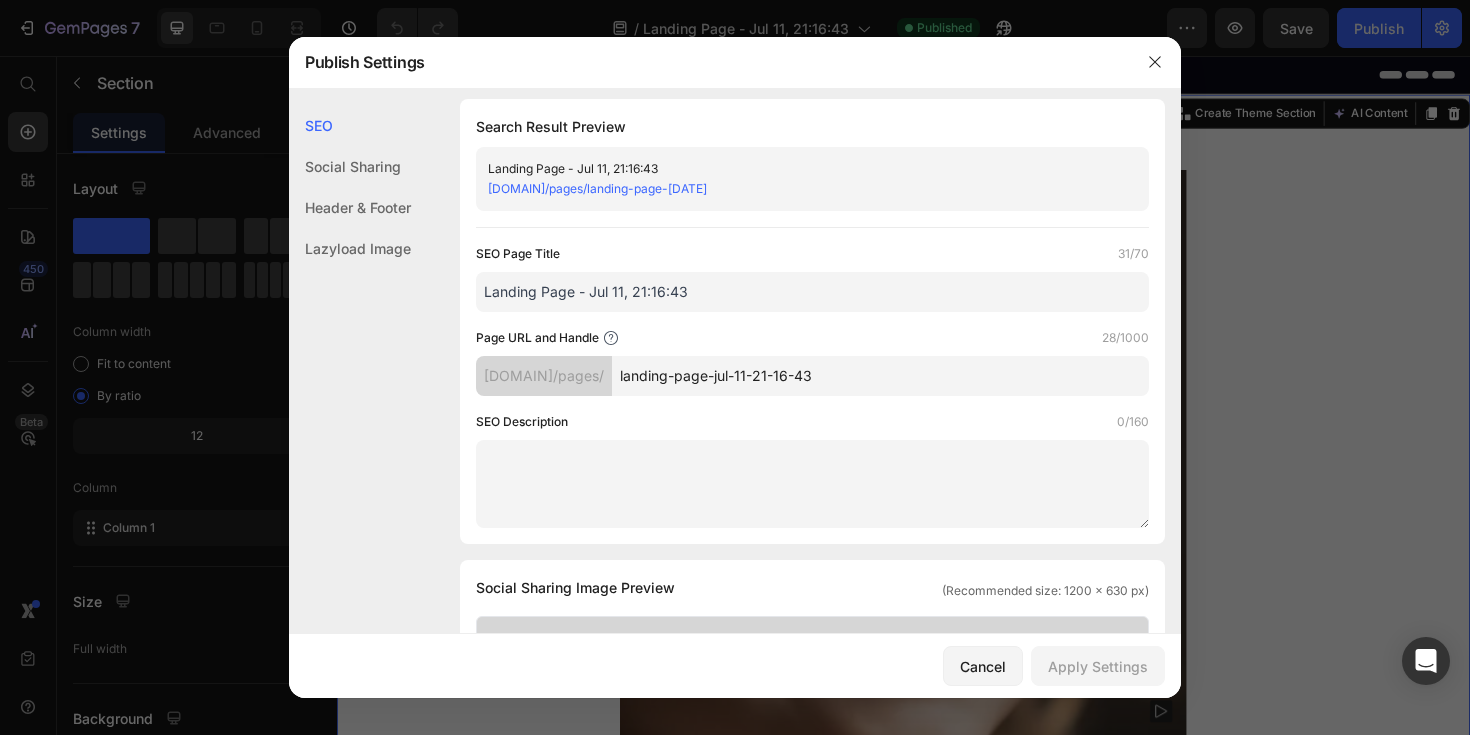 scroll, scrollTop: 0, scrollLeft: 0, axis: both 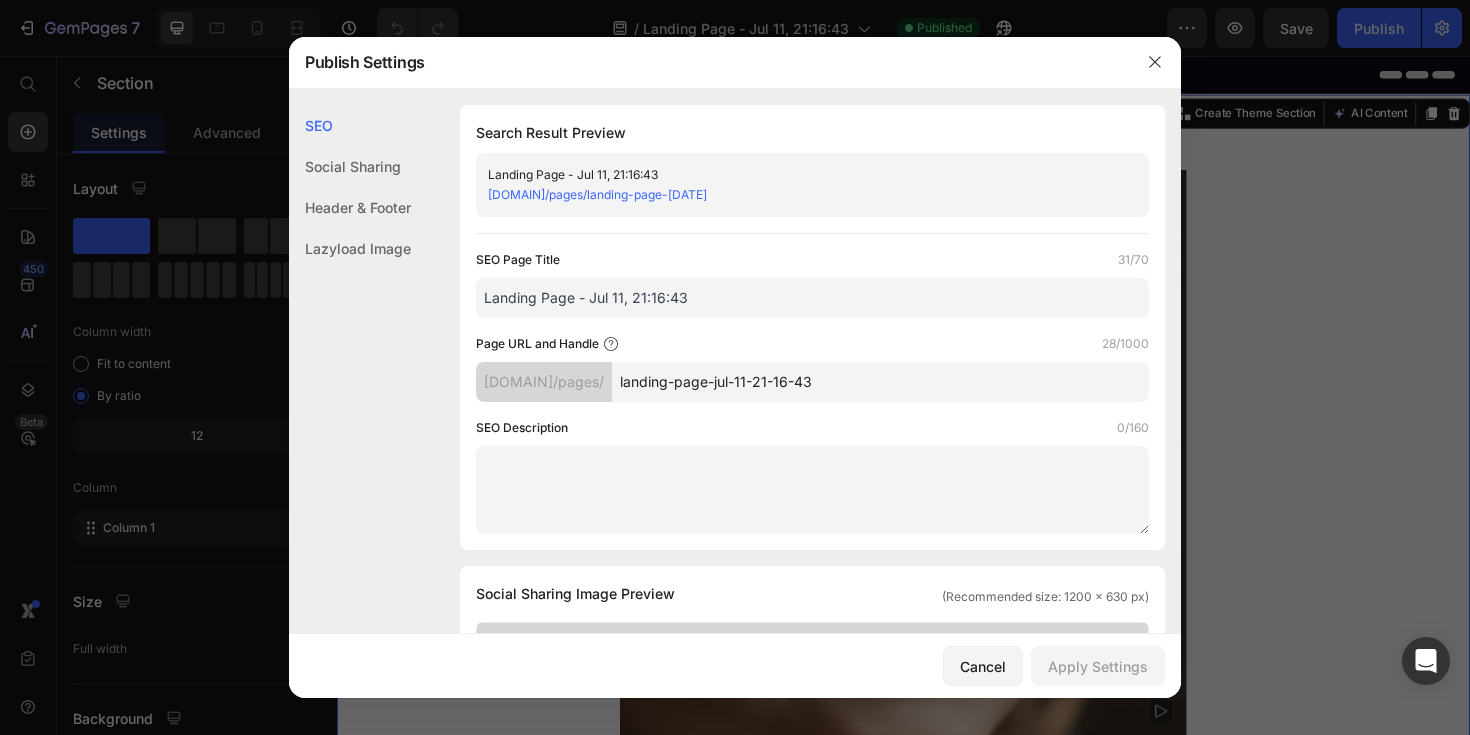click on "landing-page-jul-11-21-16-43" at bounding box center [880, 382] 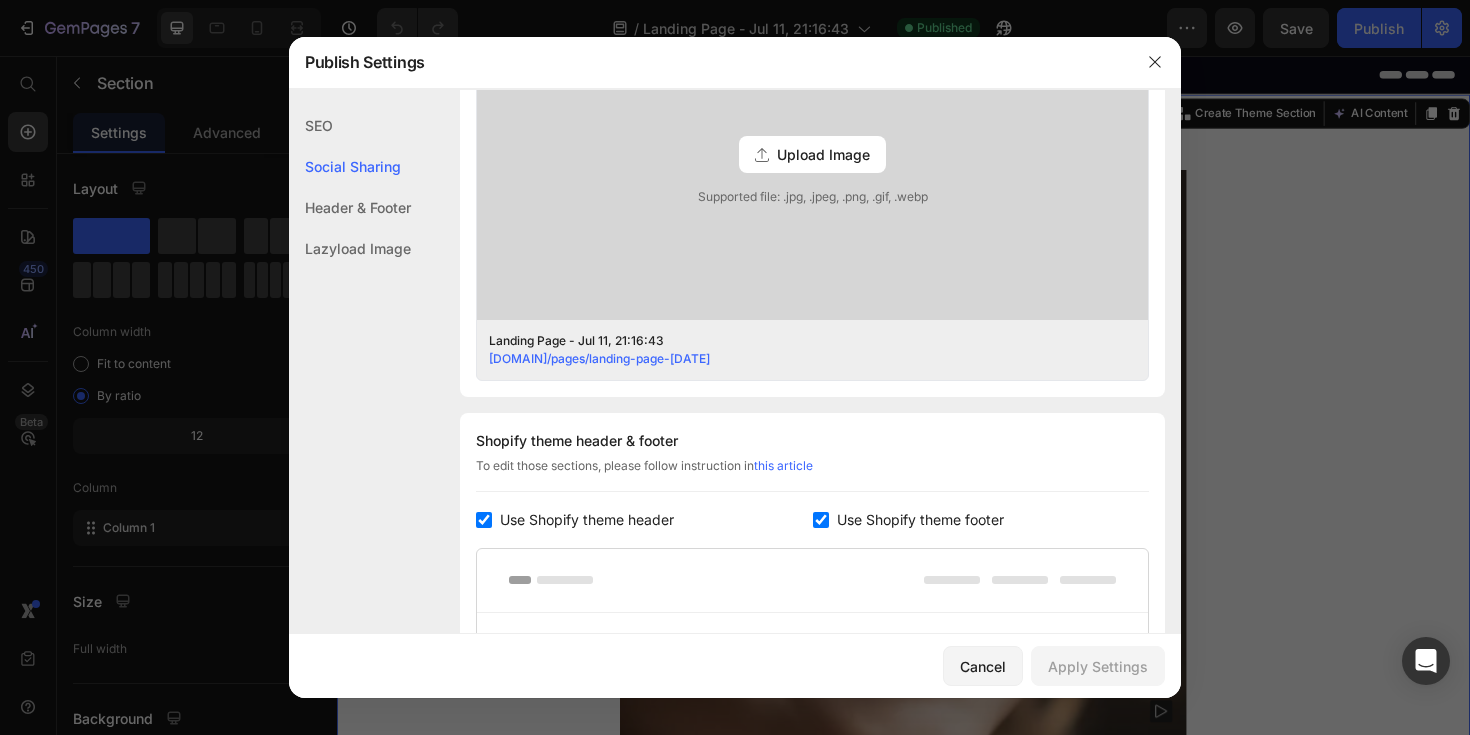 scroll, scrollTop: 636, scrollLeft: 0, axis: vertical 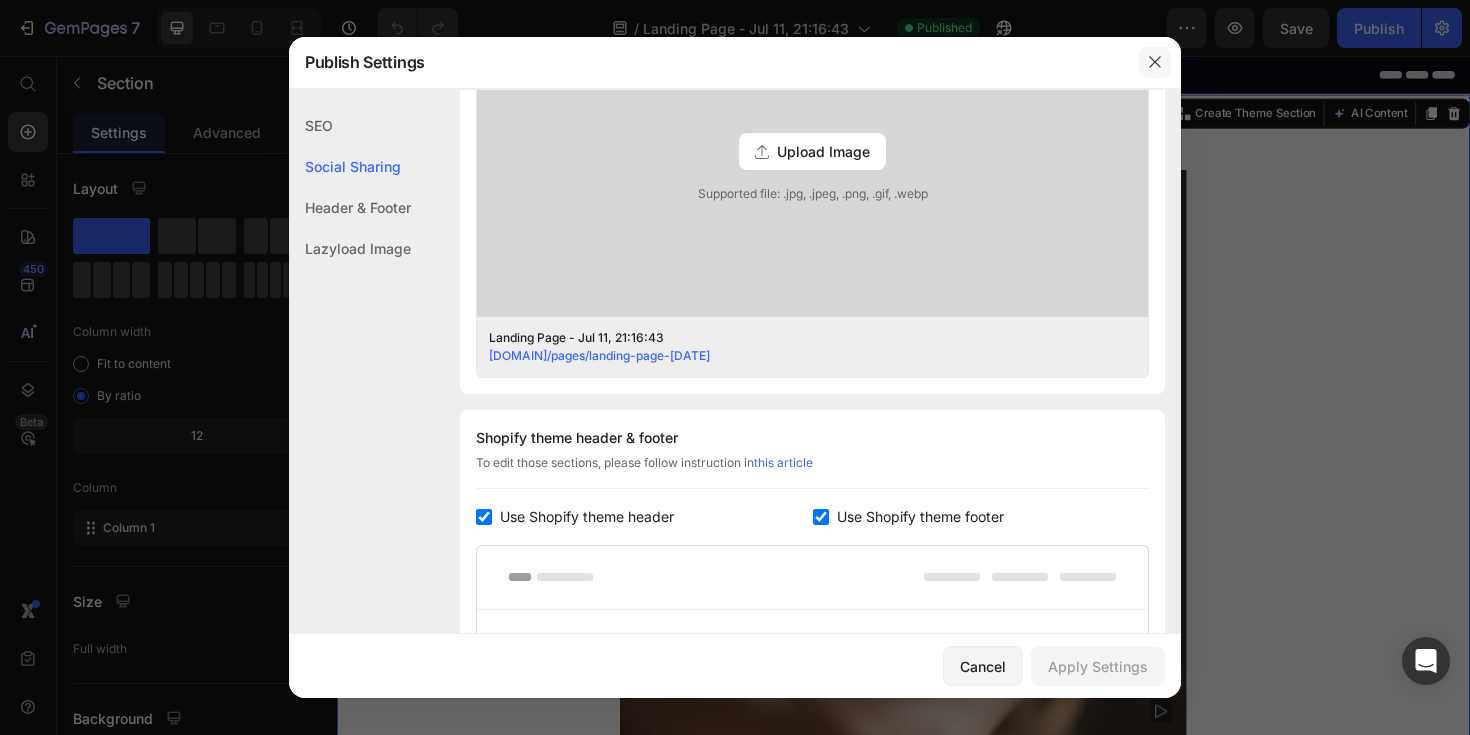 click 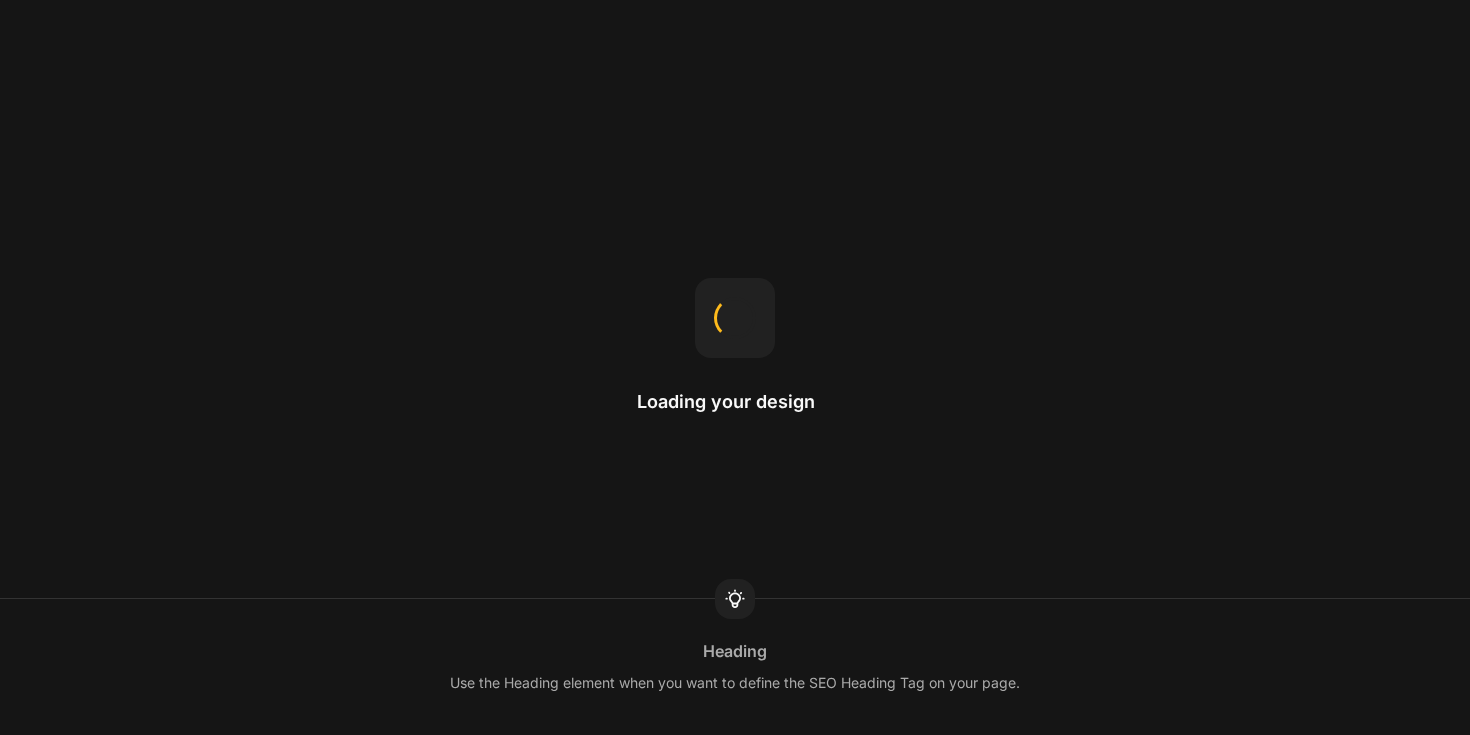 scroll, scrollTop: 0, scrollLeft: 0, axis: both 